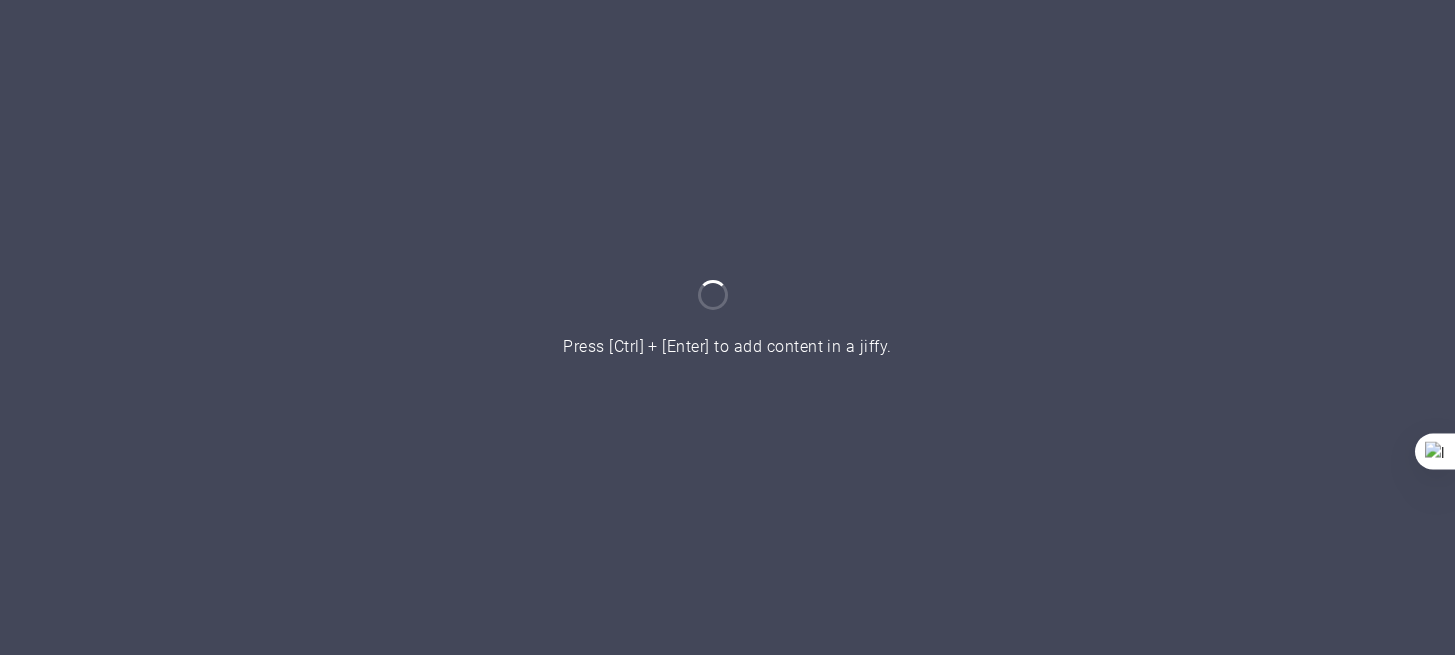 scroll, scrollTop: 0, scrollLeft: 0, axis: both 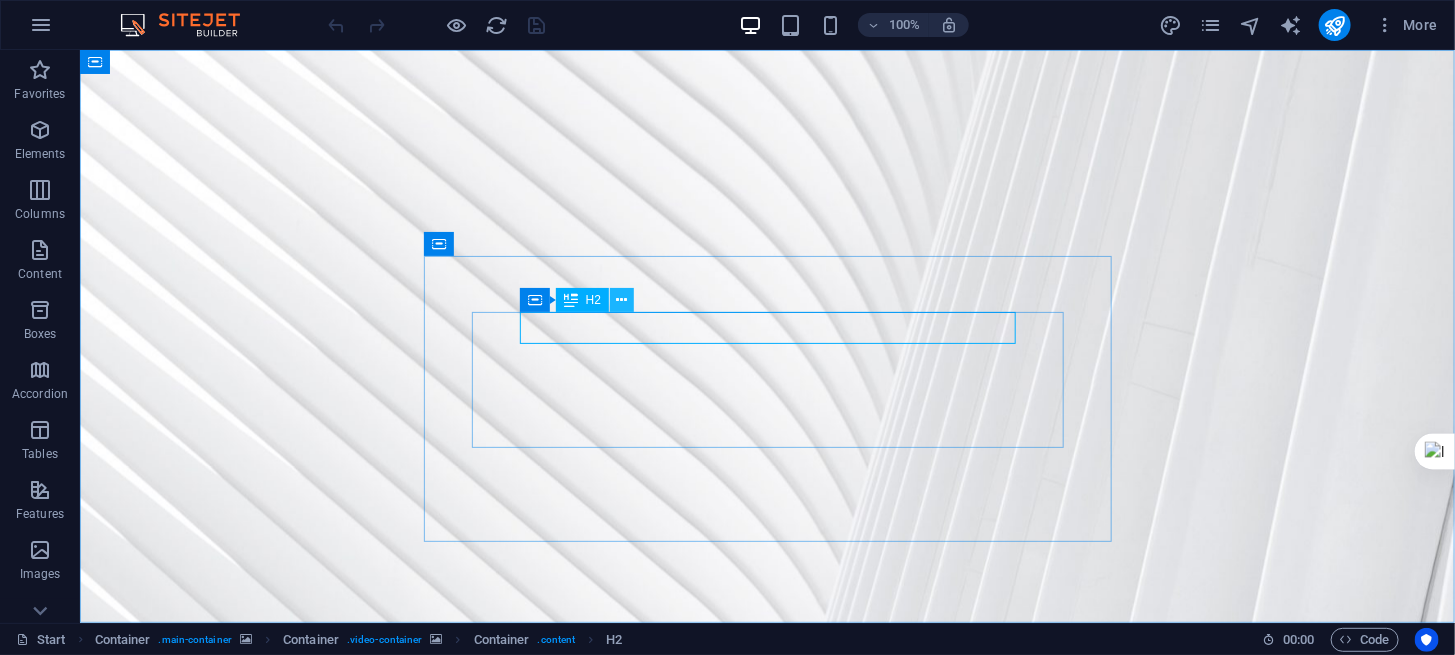 click at bounding box center (622, 300) 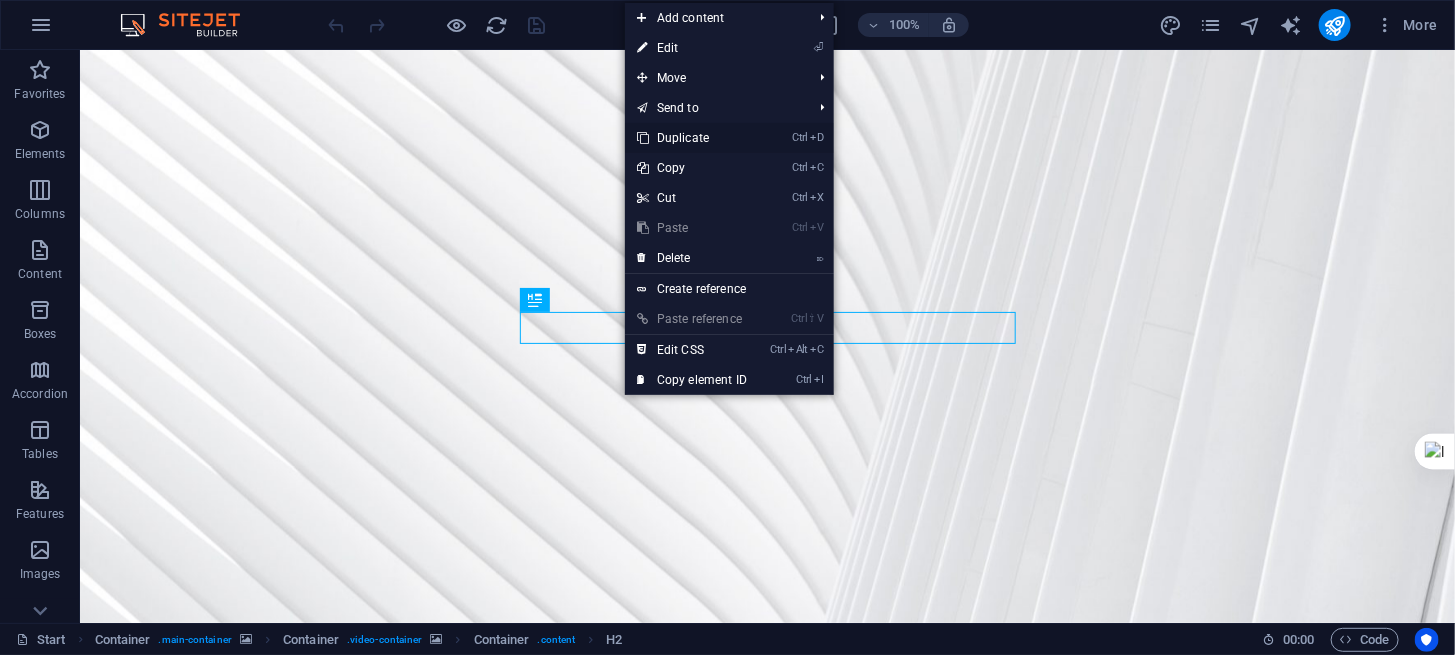 click on "Ctrl D  Duplicate" at bounding box center [692, 138] 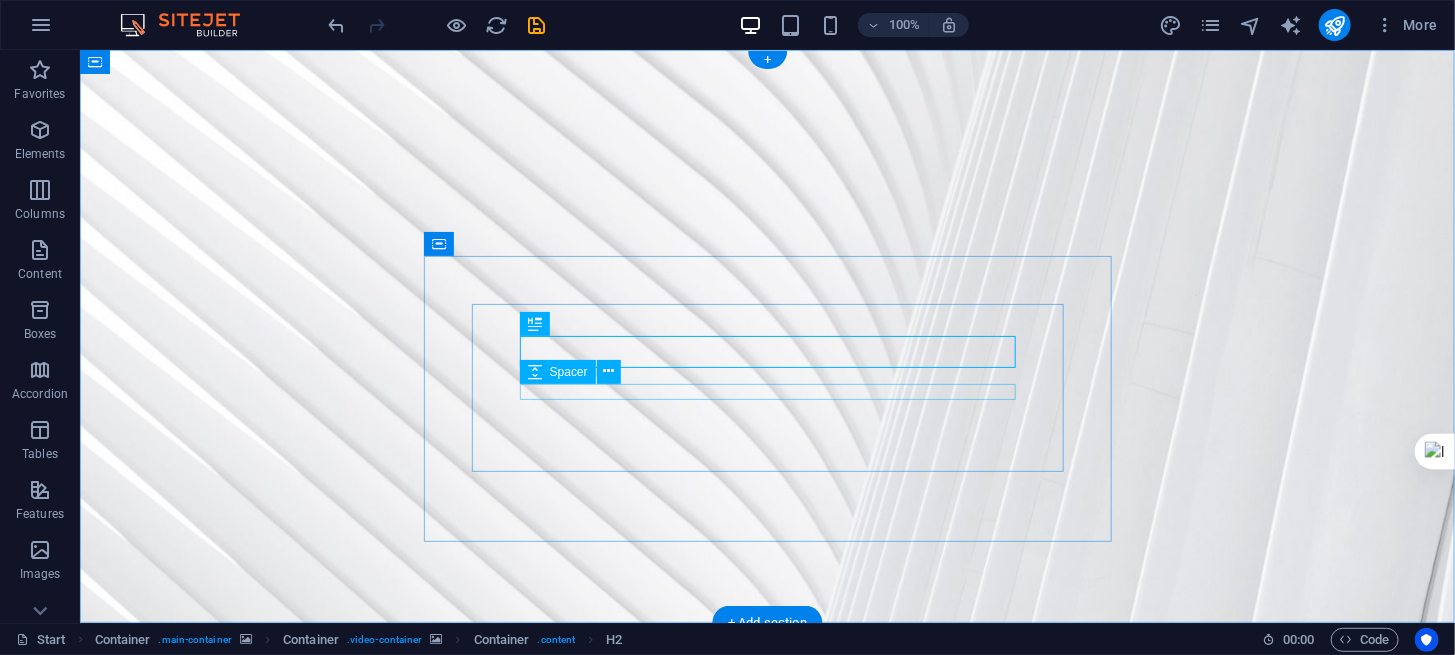 click at bounding box center [767, 1201] 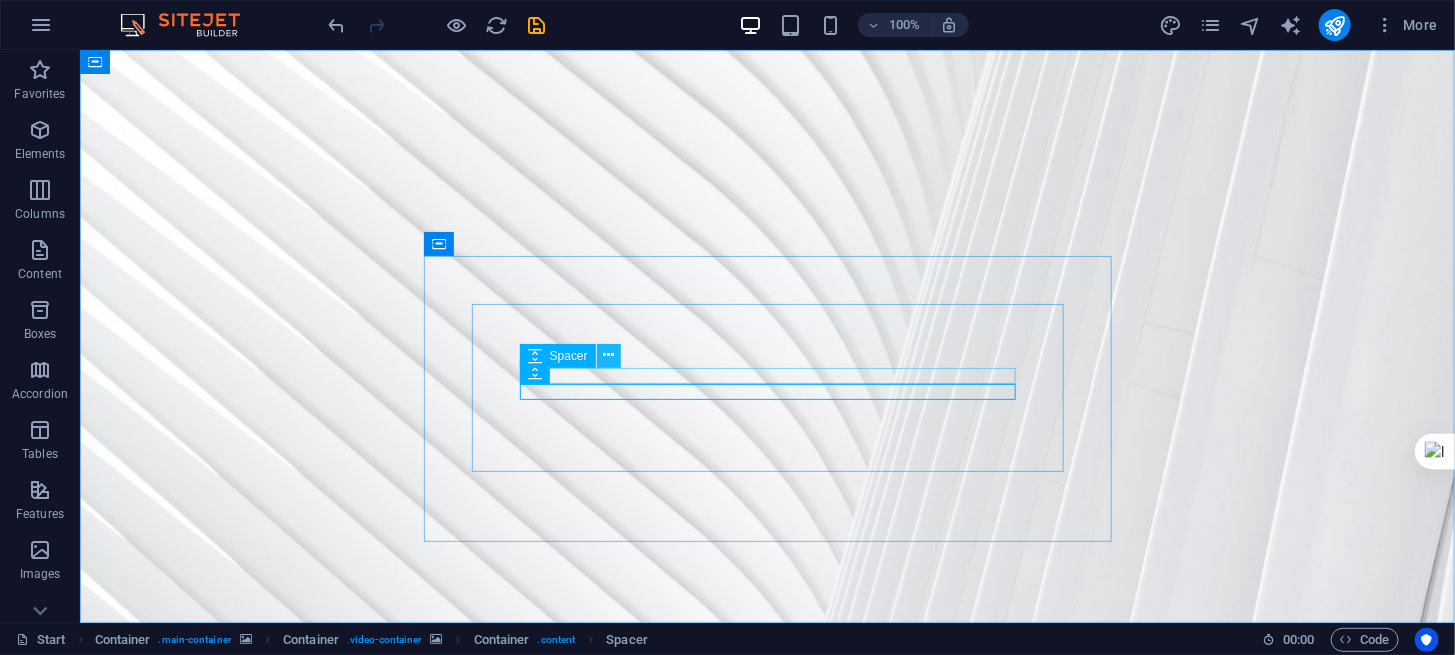 click at bounding box center [608, 355] 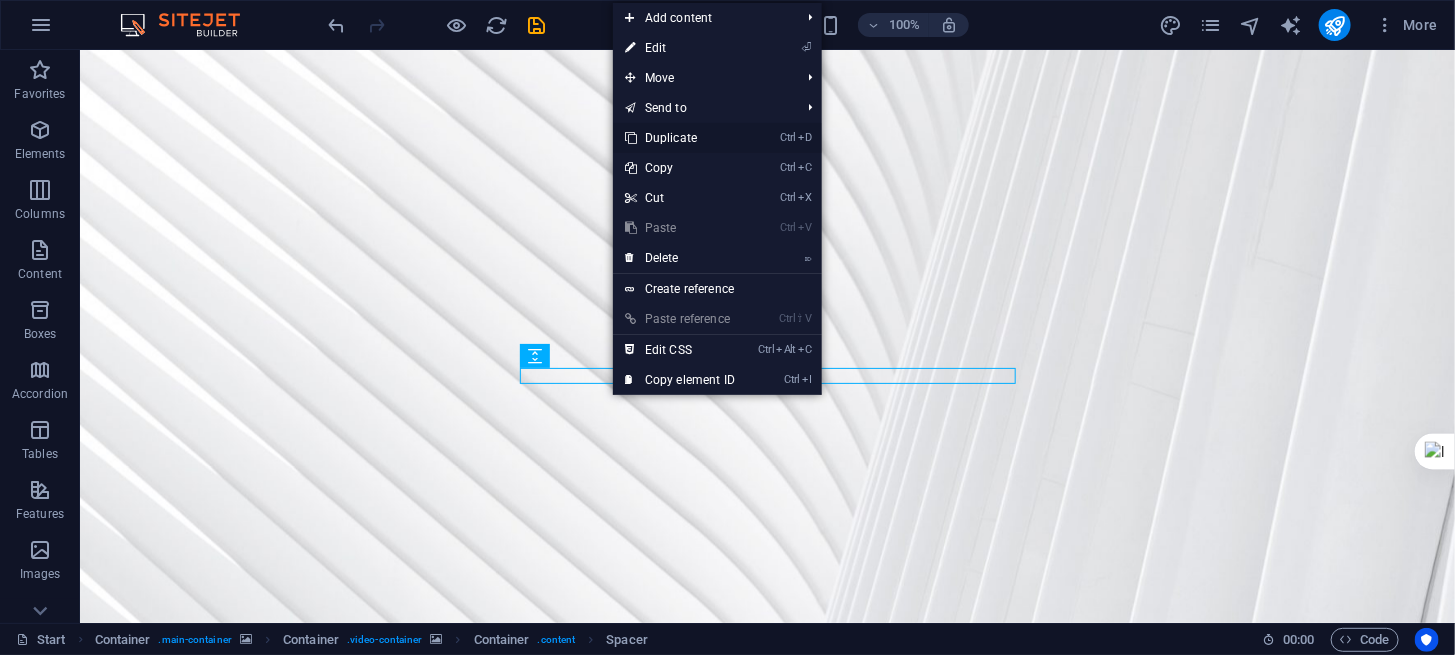 click on "Ctrl D  Duplicate" at bounding box center (680, 138) 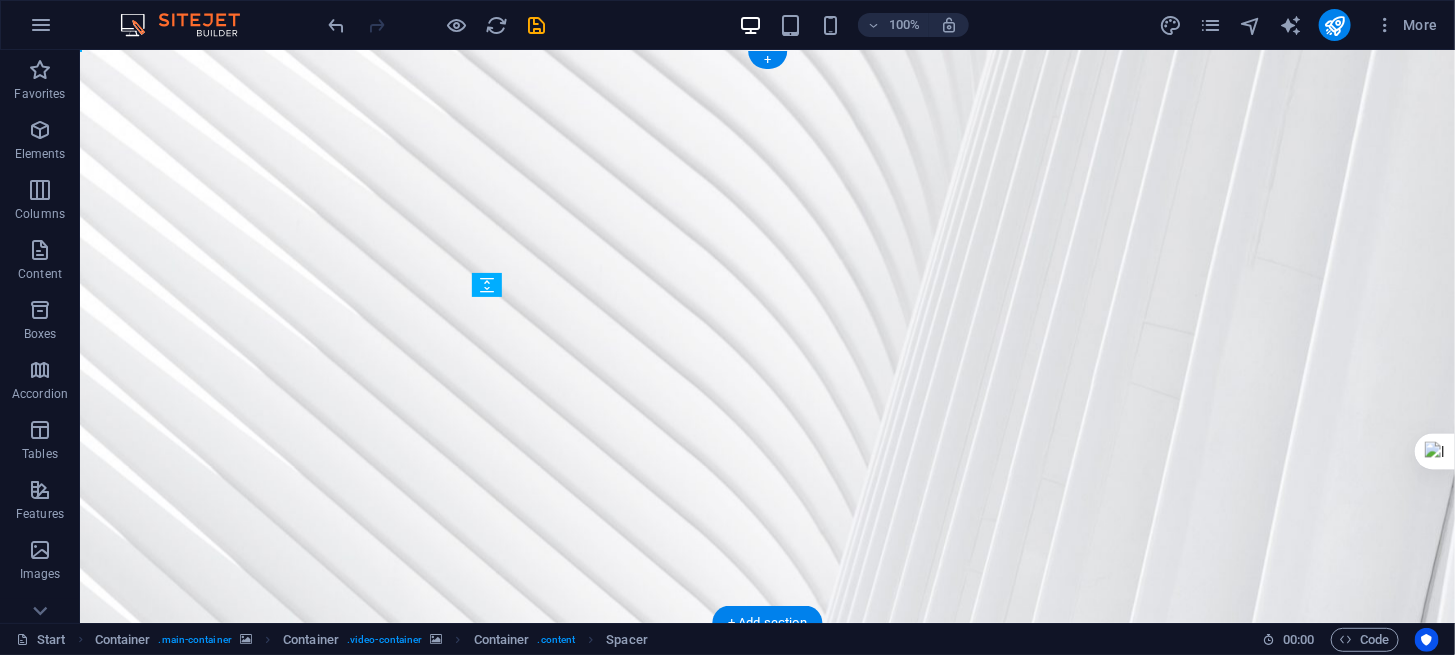 drag, startPoint x: 739, startPoint y: 379, endPoint x: 737, endPoint y: 342, distance: 37.054016 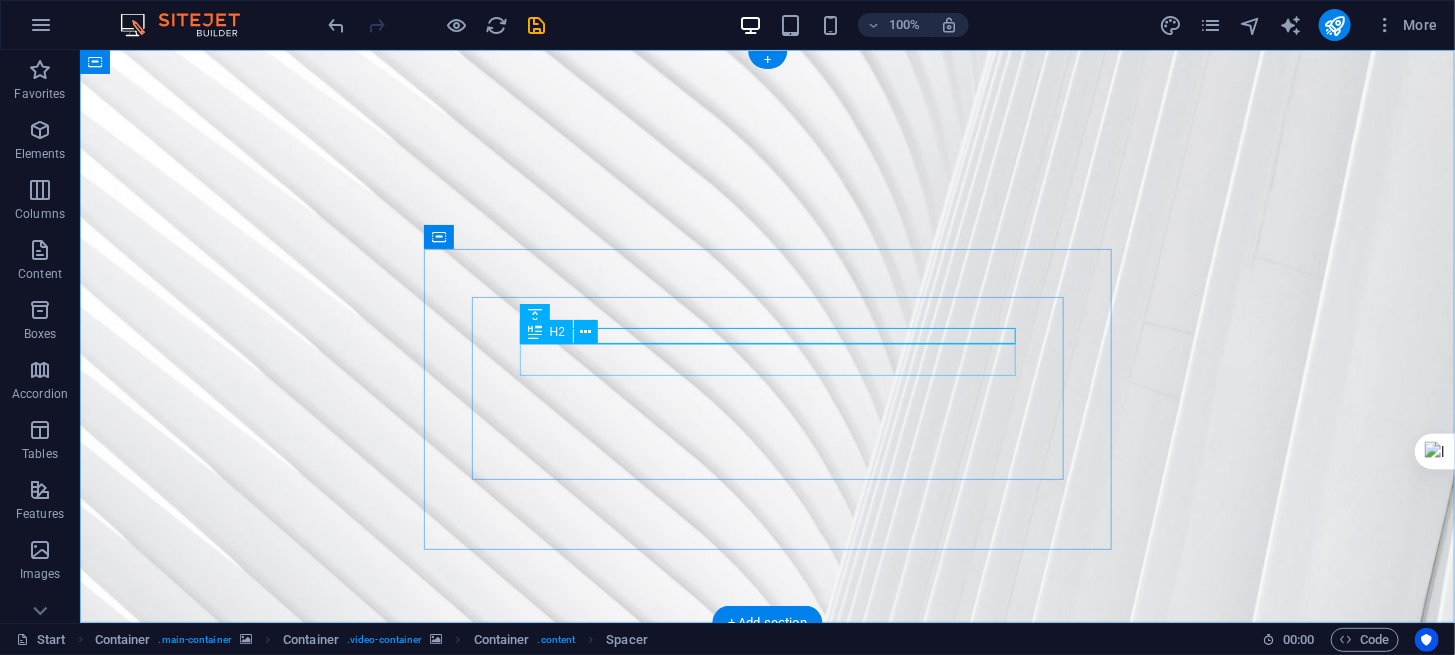 click on "COMING SOON" at bounding box center (767, 1209) 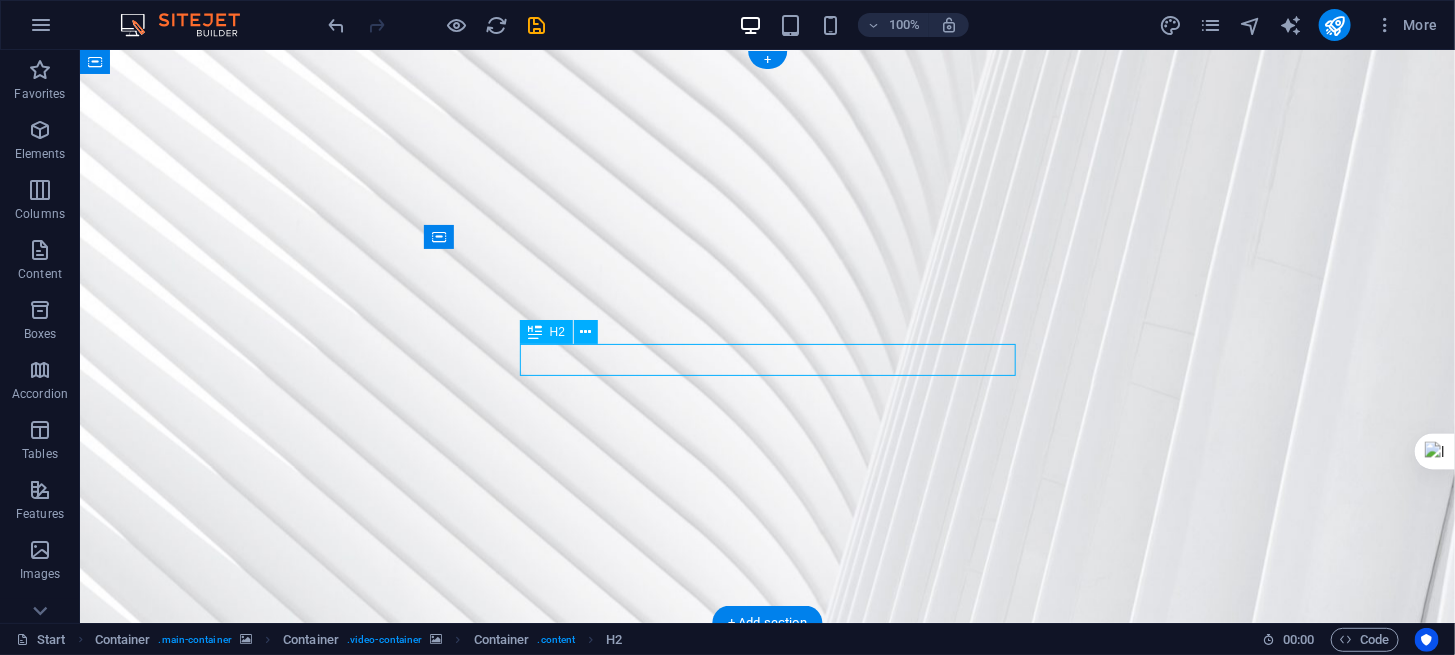 click on "COMING SOON" at bounding box center [767, 1209] 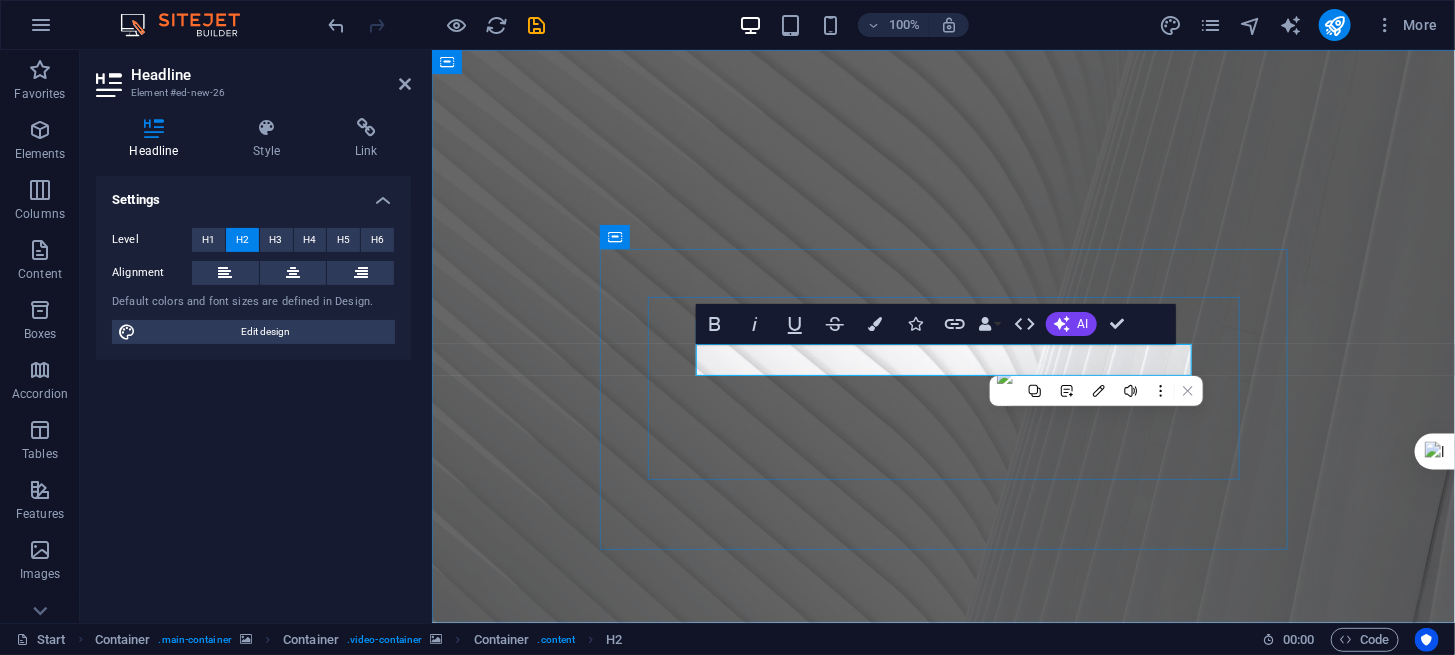 type 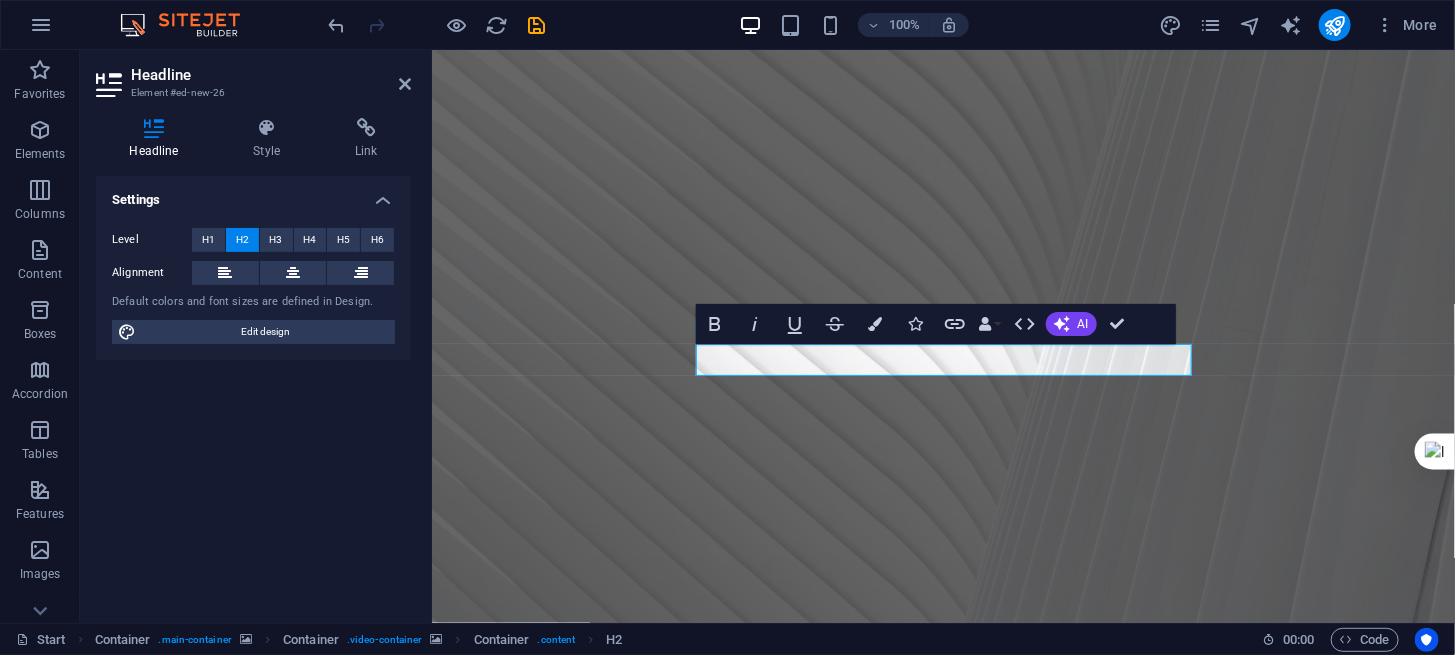click at bounding box center (942, 335) 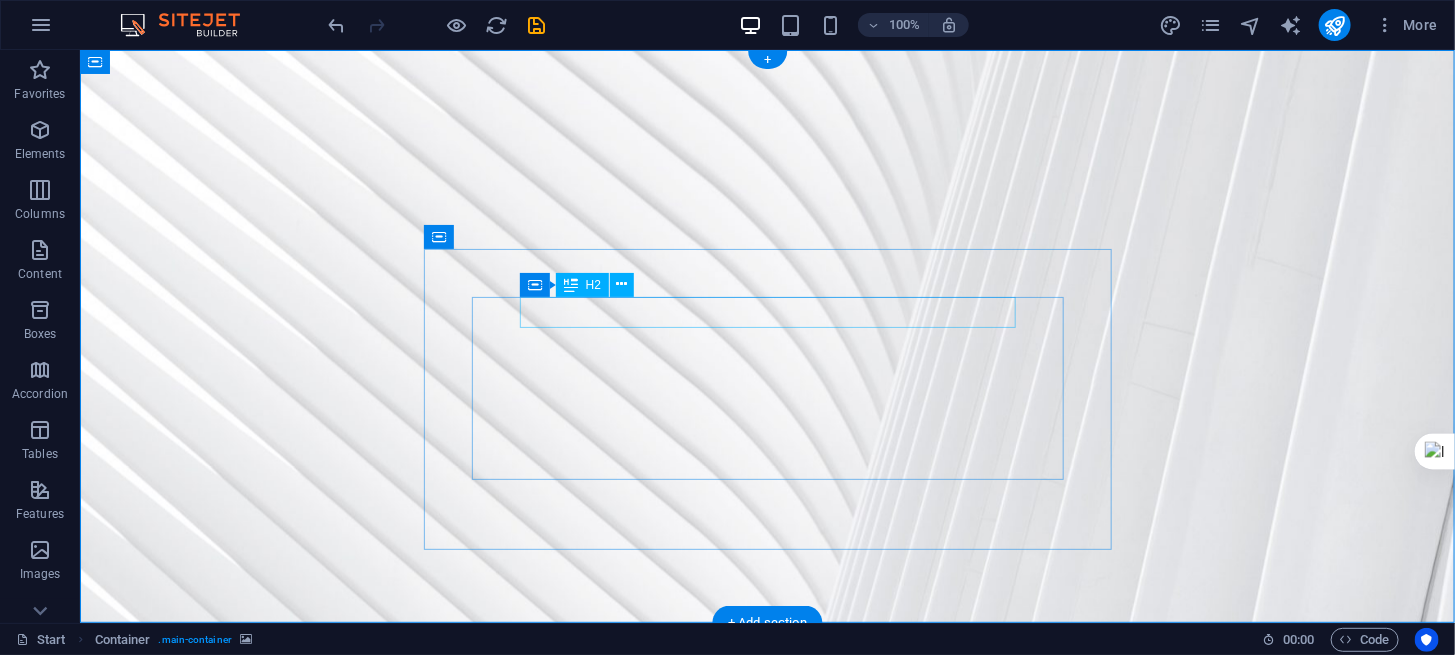 click on "COMING SOON" at bounding box center (767, 1145) 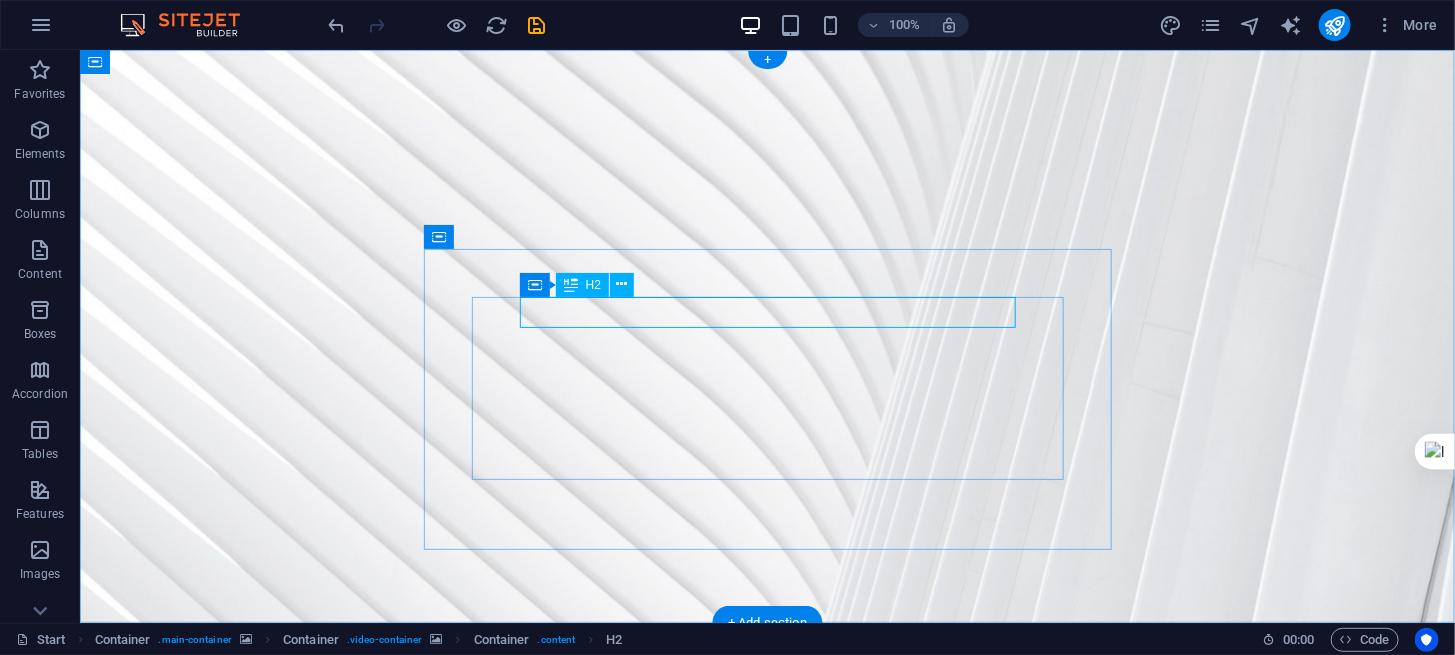 click on "COMING SOON" at bounding box center (767, 1145) 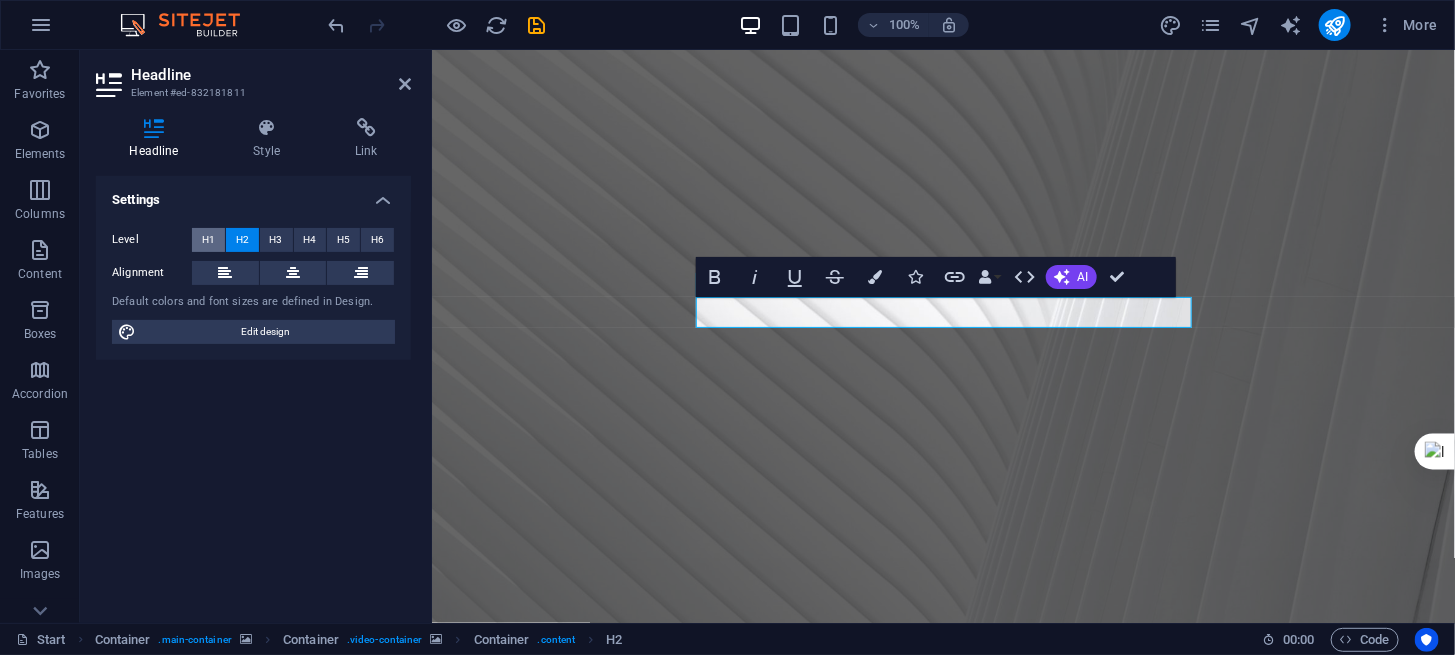 click on "H1" at bounding box center (208, 240) 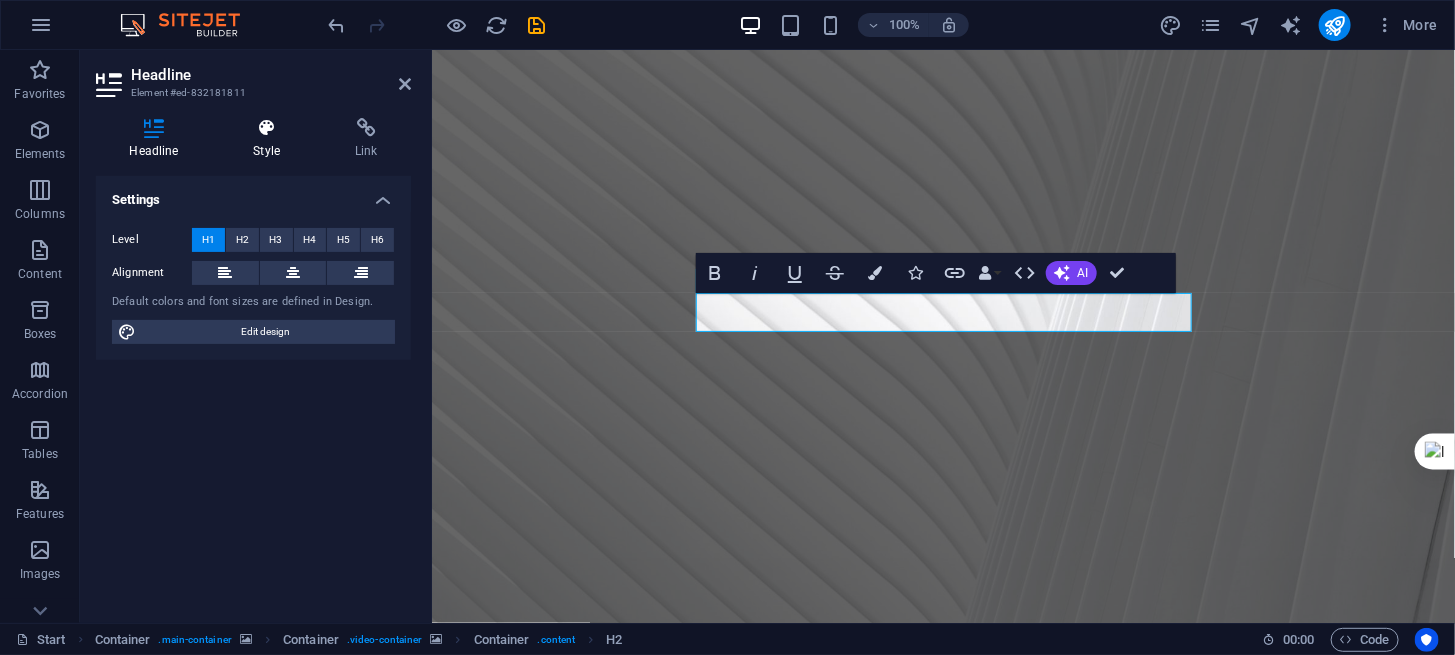 click on "Style" at bounding box center (271, 139) 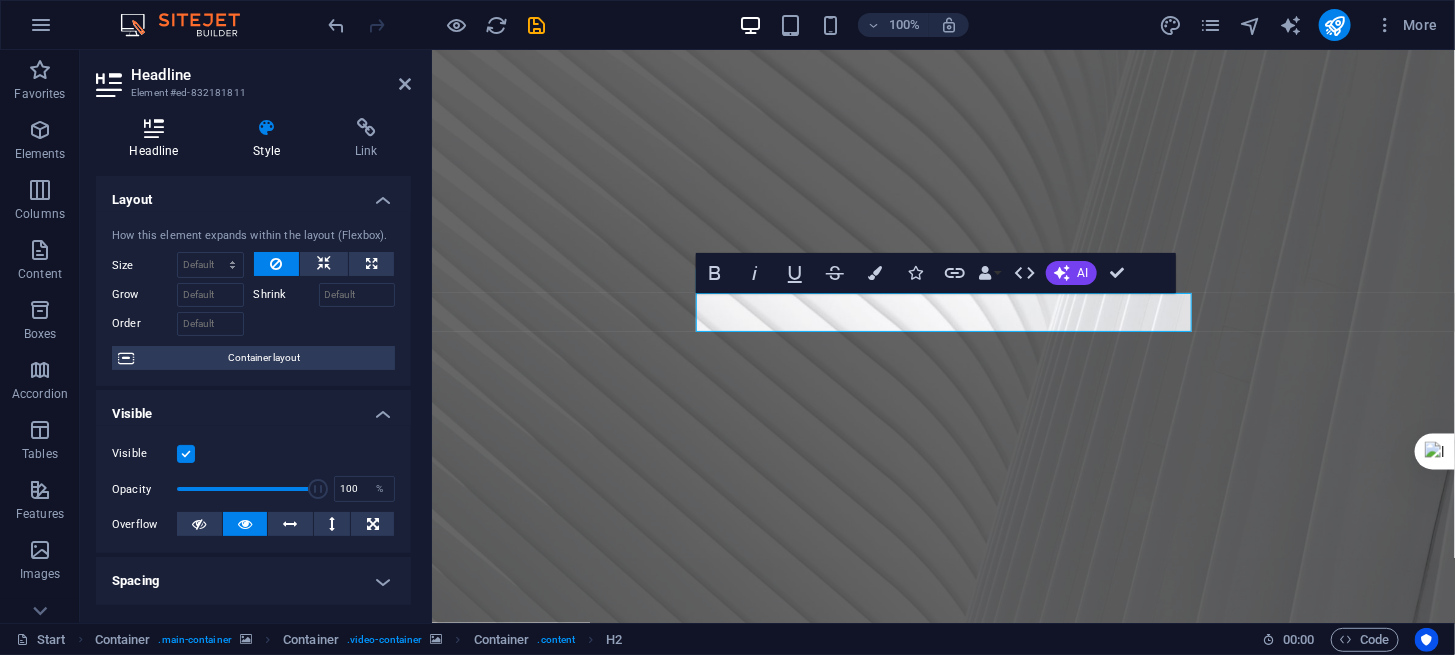 click on "Headline" at bounding box center [158, 139] 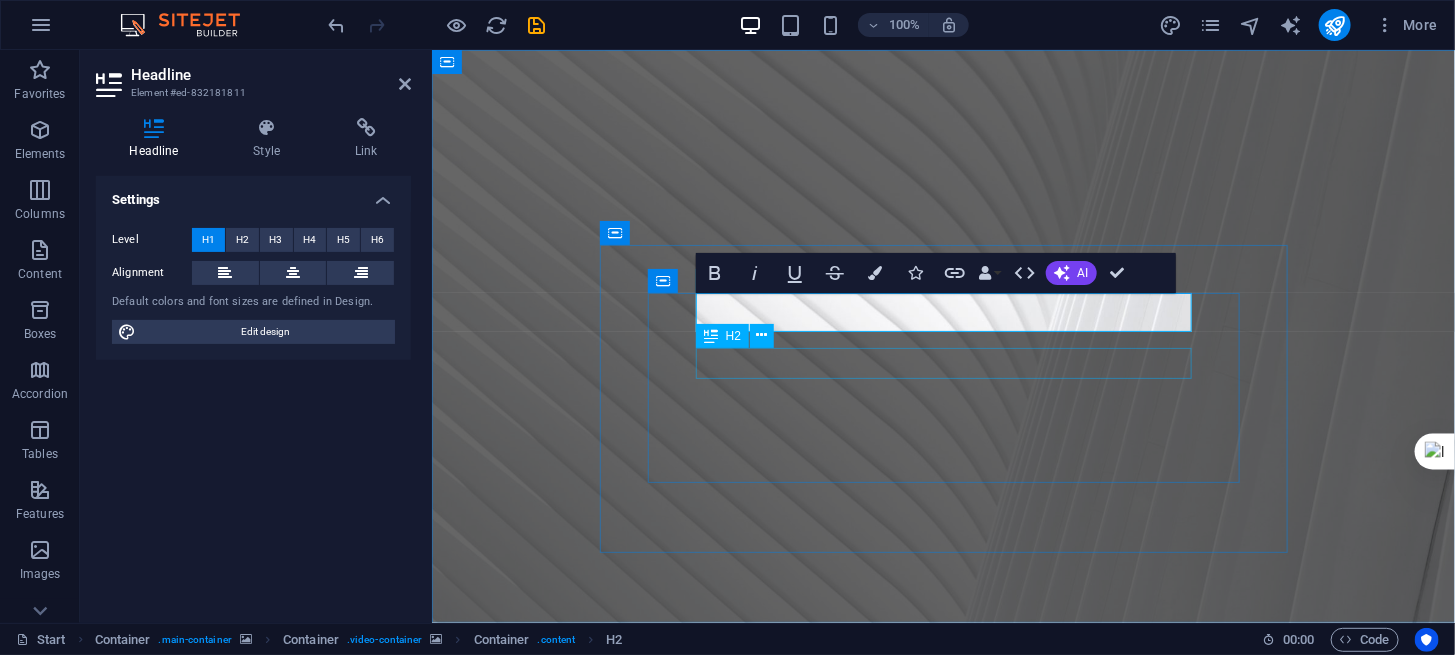 click on "BUFFALO CITY CYCLING" at bounding box center (943, 1207) 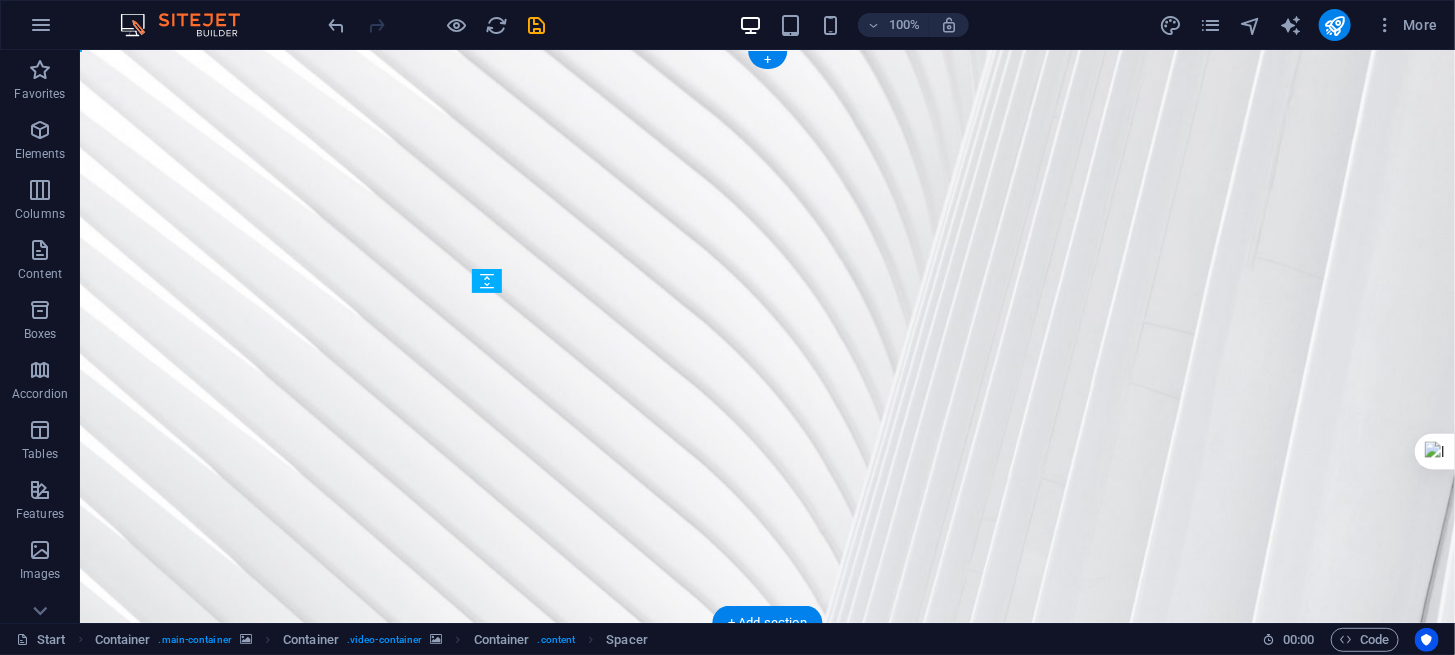 drag, startPoint x: 854, startPoint y: 399, endPoint x: 847, endPoint y: 348, distance: 51.47815 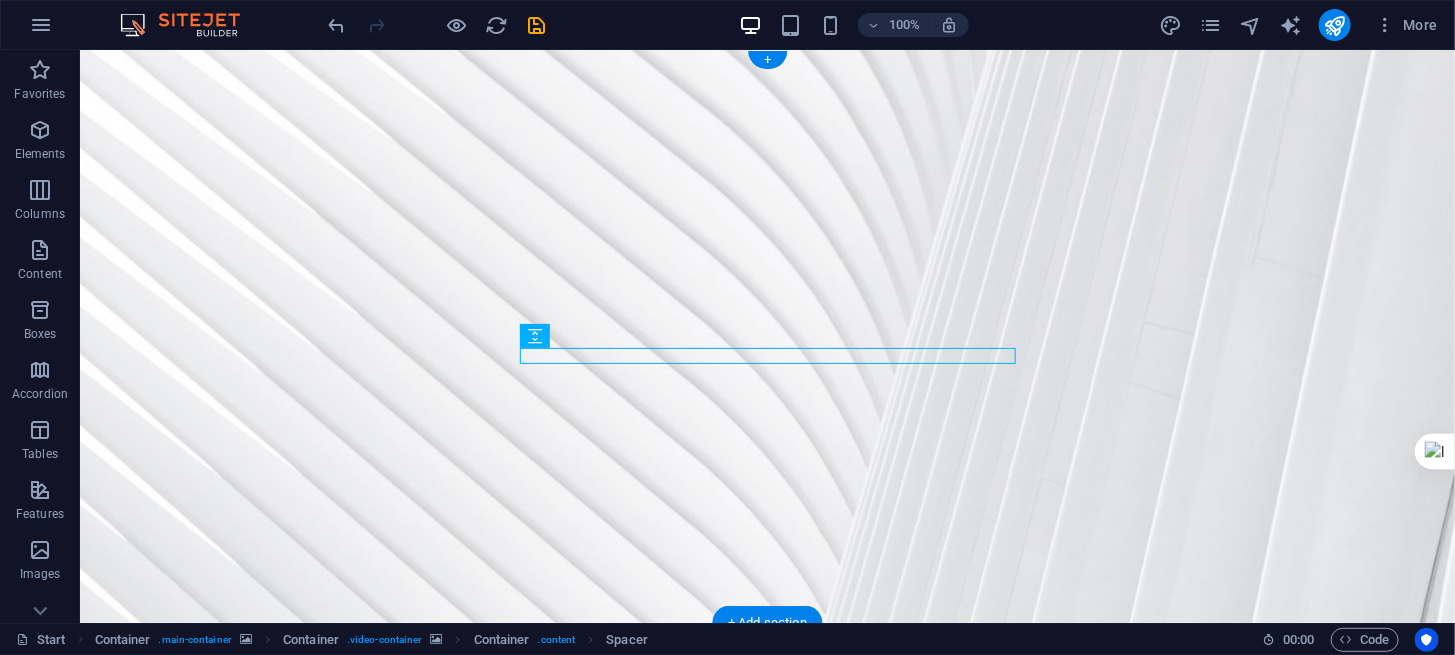 click at bounding box center (767, 942) 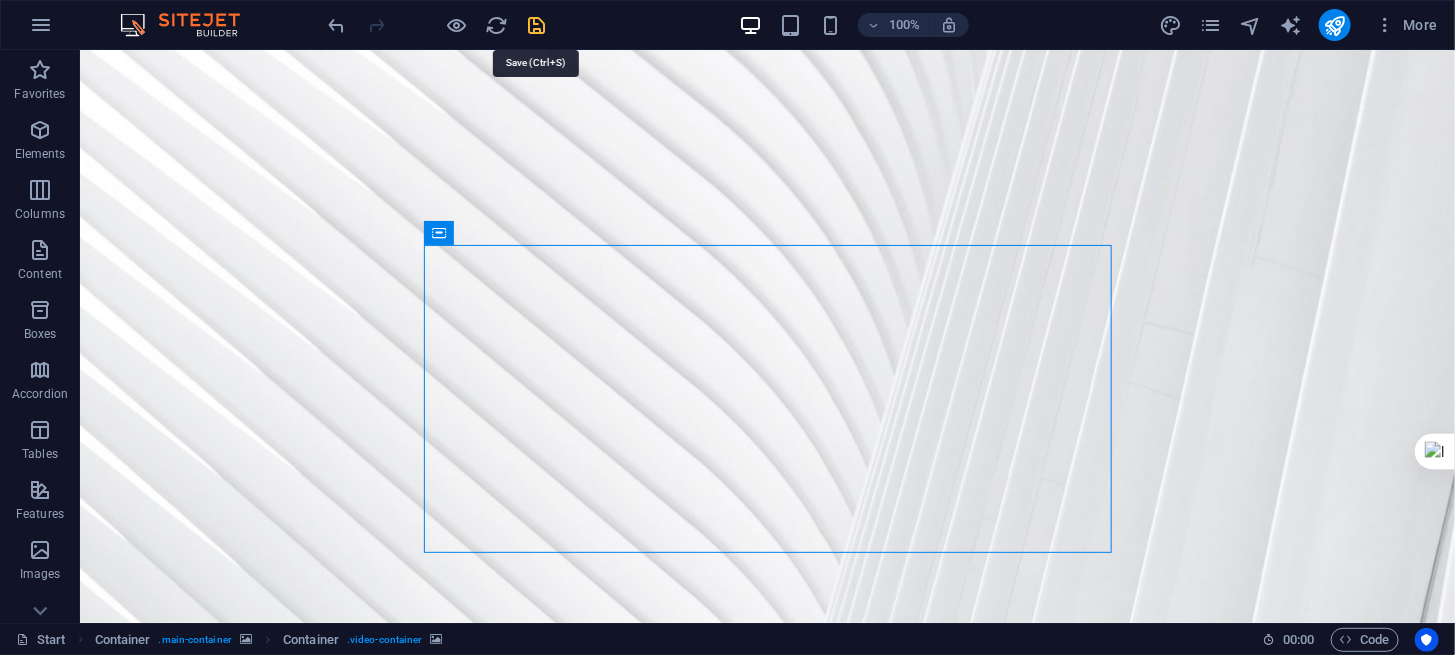 click at bounding box center (537, 25) 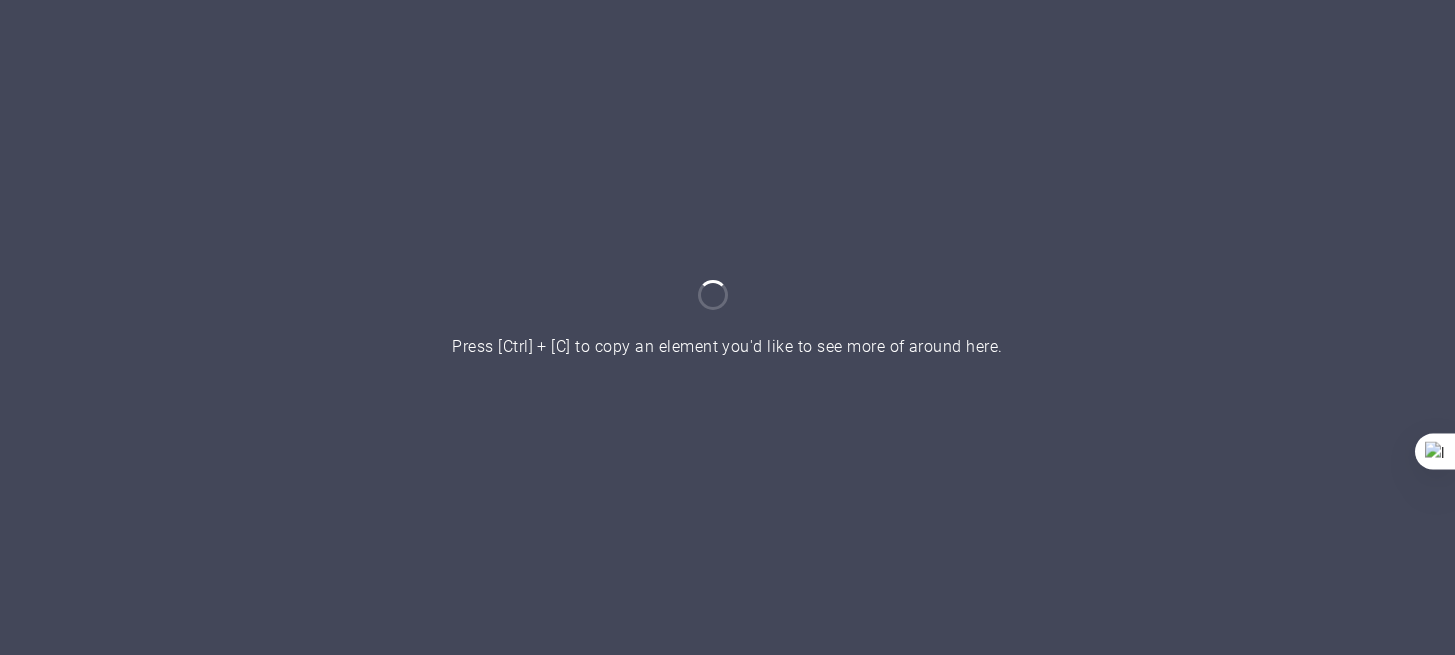 scroll, scrollTop: 0, scrollLeft: 0, axis: both 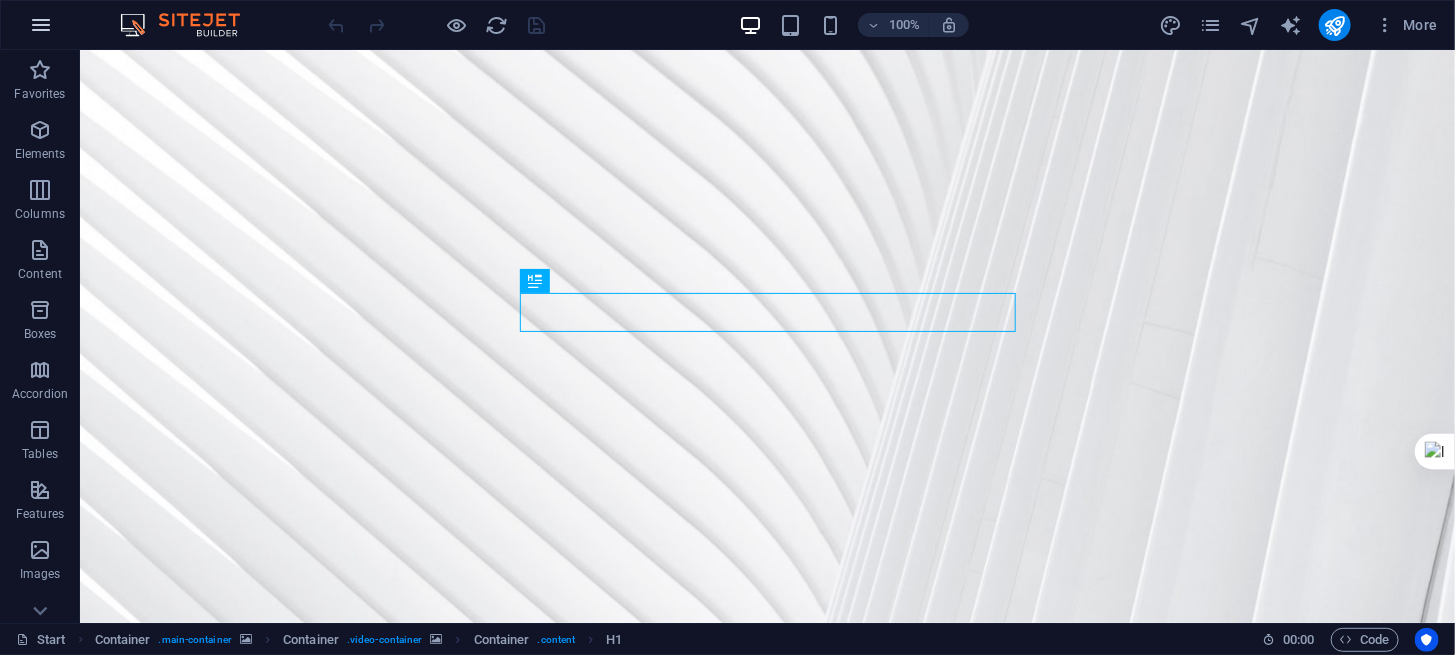 click at bounding box center [41, 25] 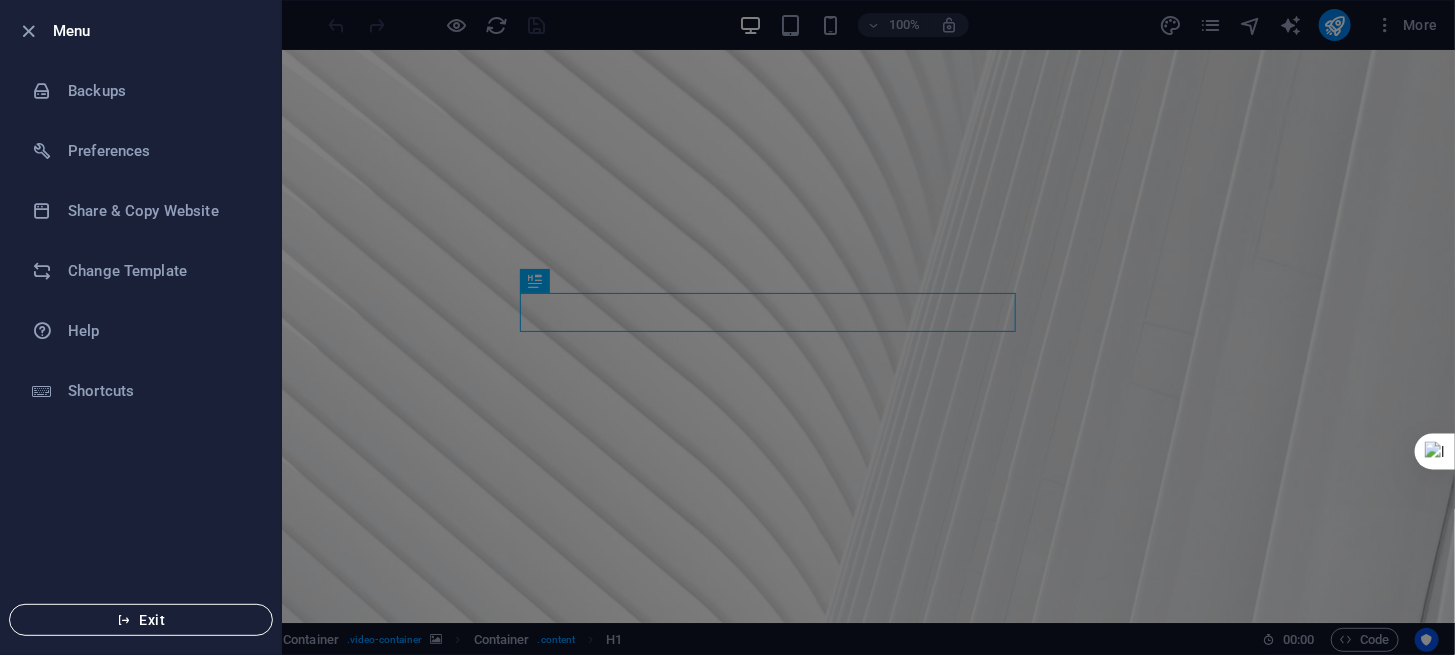 click on "Exit" at bounding box center (141, 620) 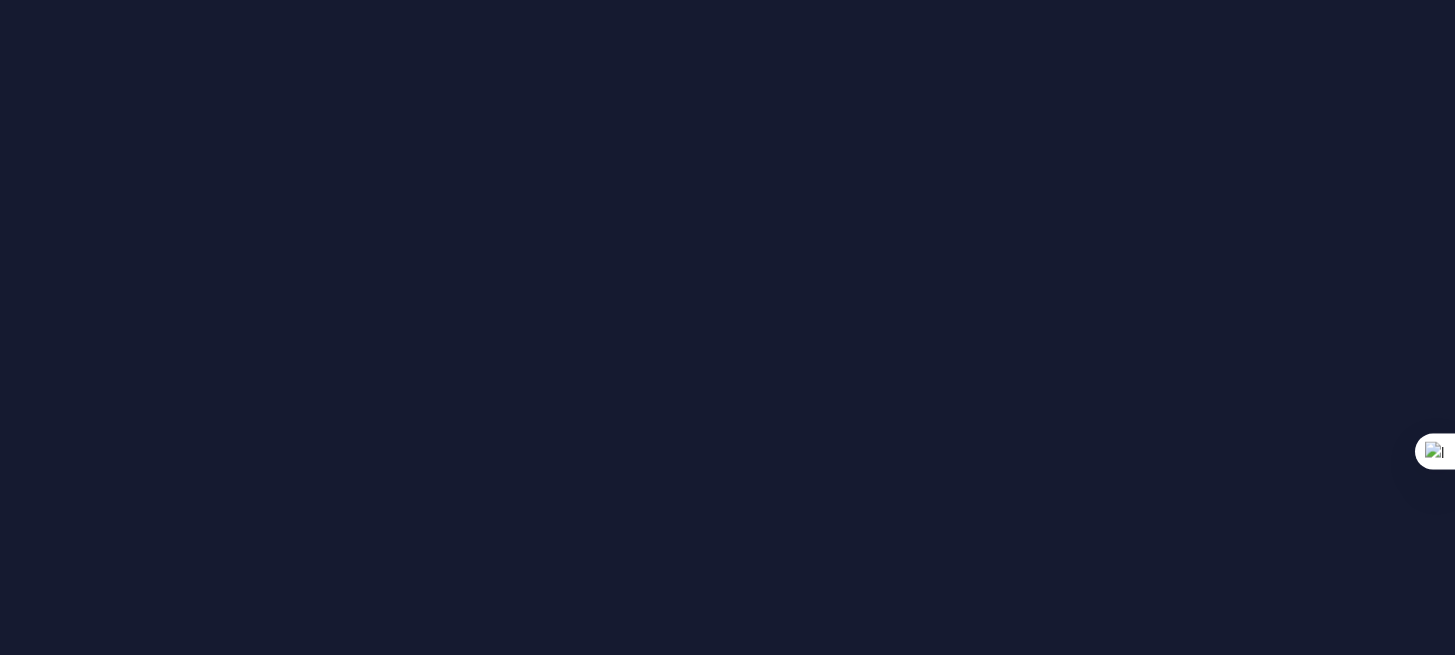 scroll, scrollTop: 0, scrollLeft: 0, axis: both 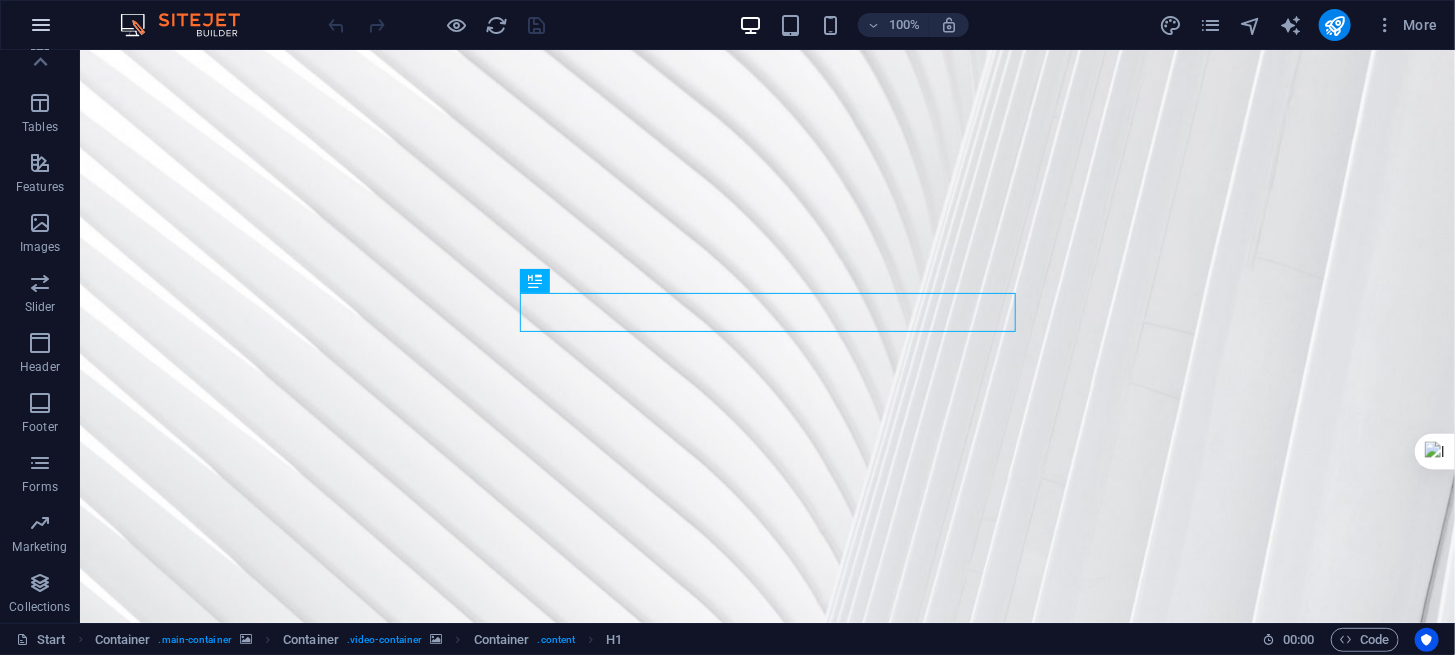click at bounding box center (41, 25) 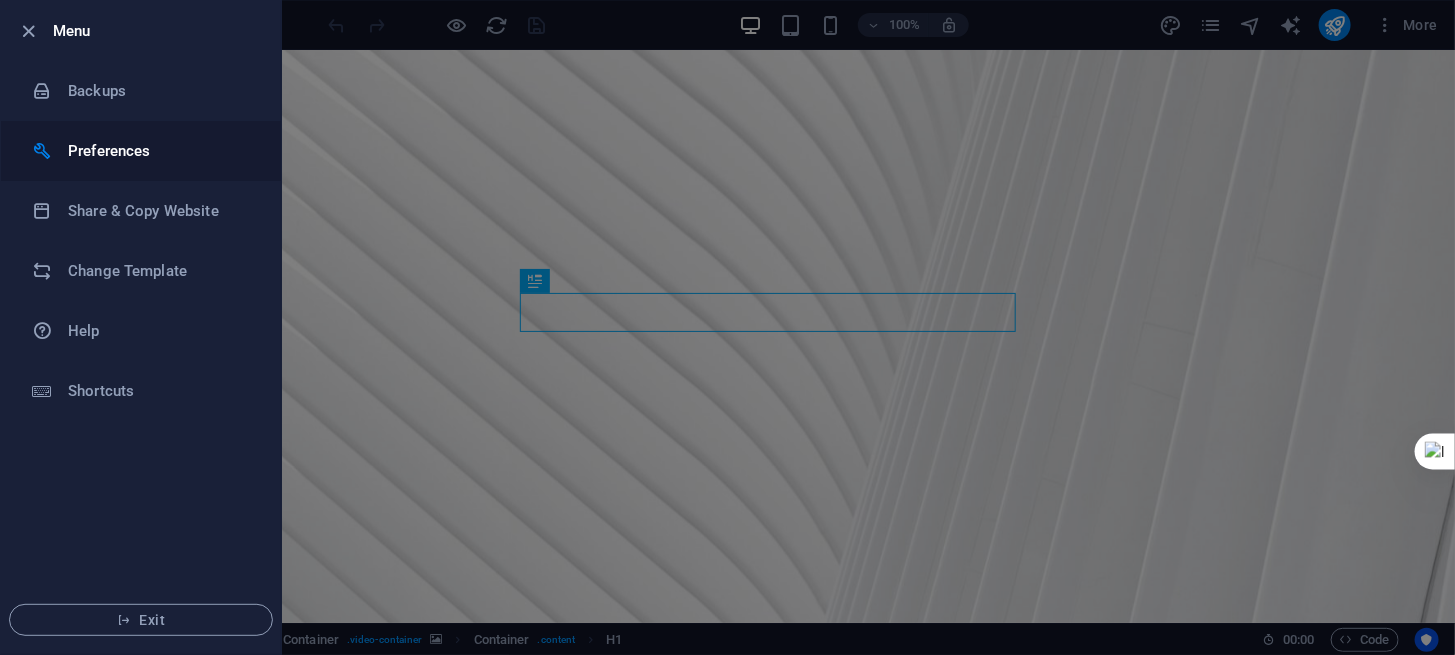 click on "Preferences" at bounding box center (160, 151) 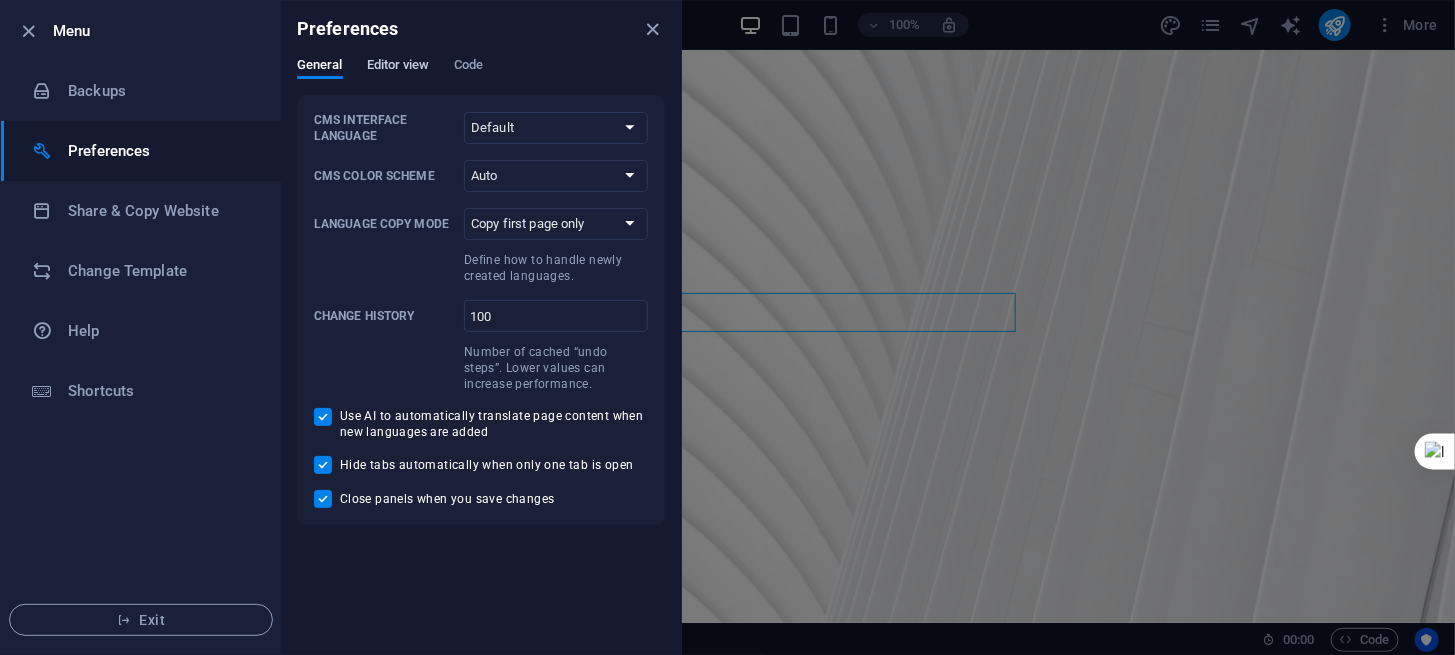 click on "Editor view" at bounding box center (398, 67) 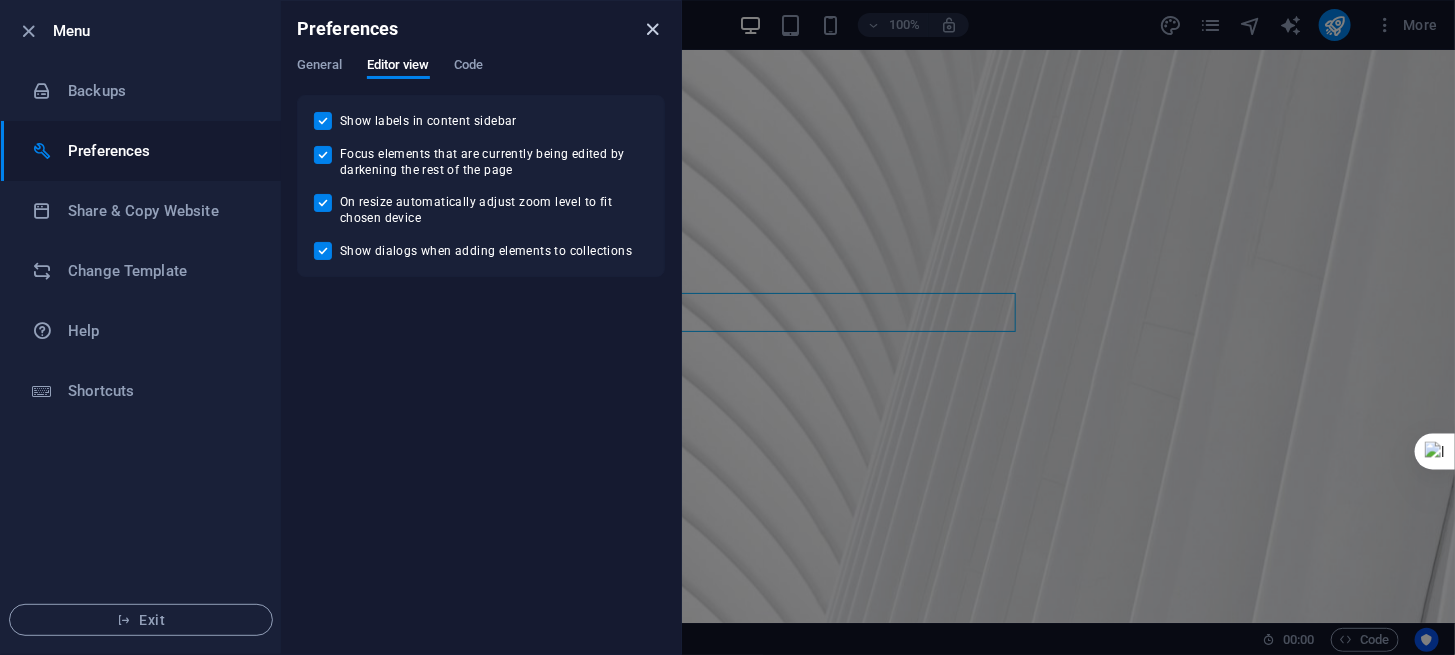 click at bounding box center [653, 29] 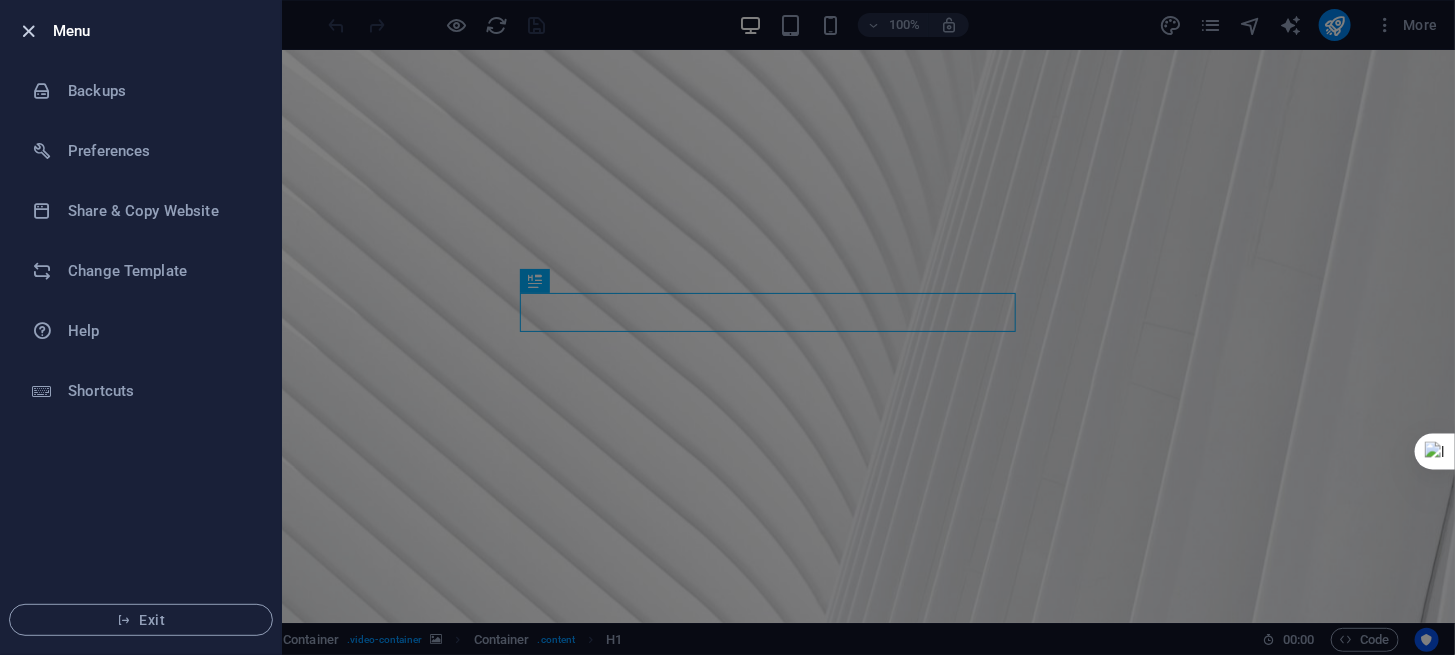click at bounding box center [29, 31] 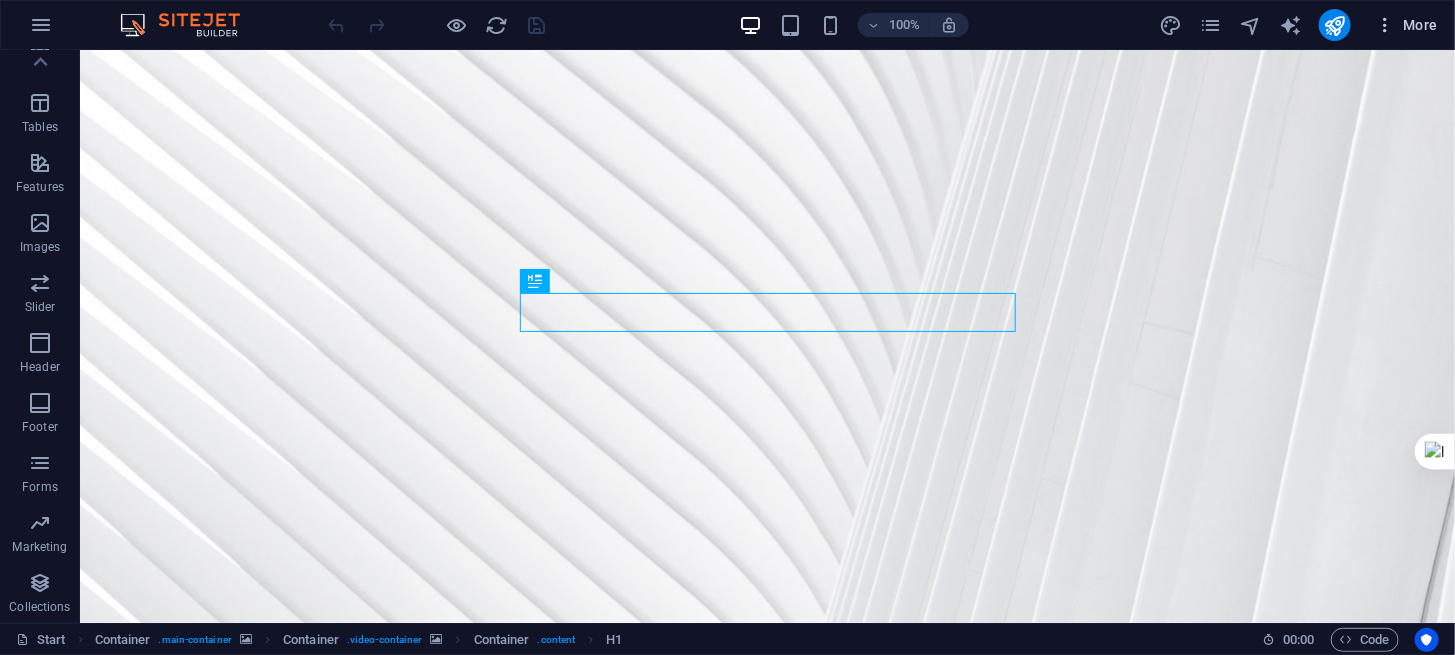 click on "More" at bounding box center (1406, 25) 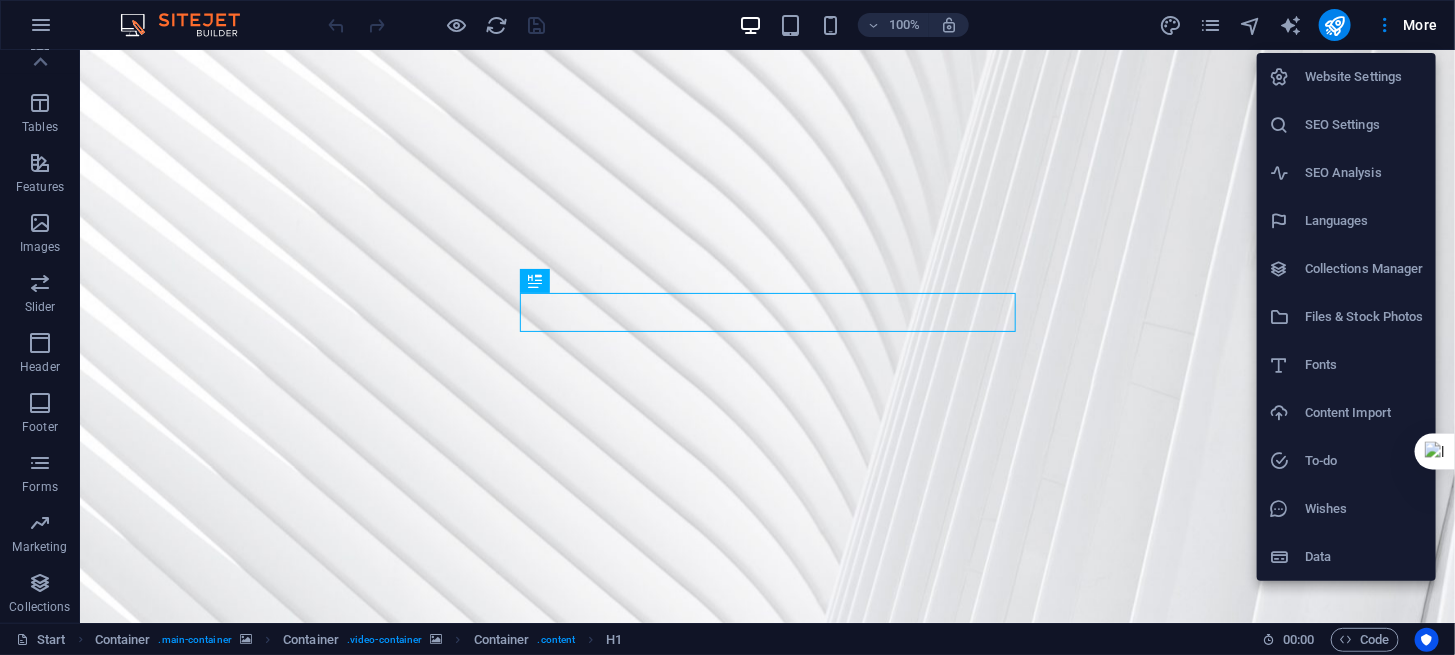 click on "Website Settings" at bounding box center [1364, 77] 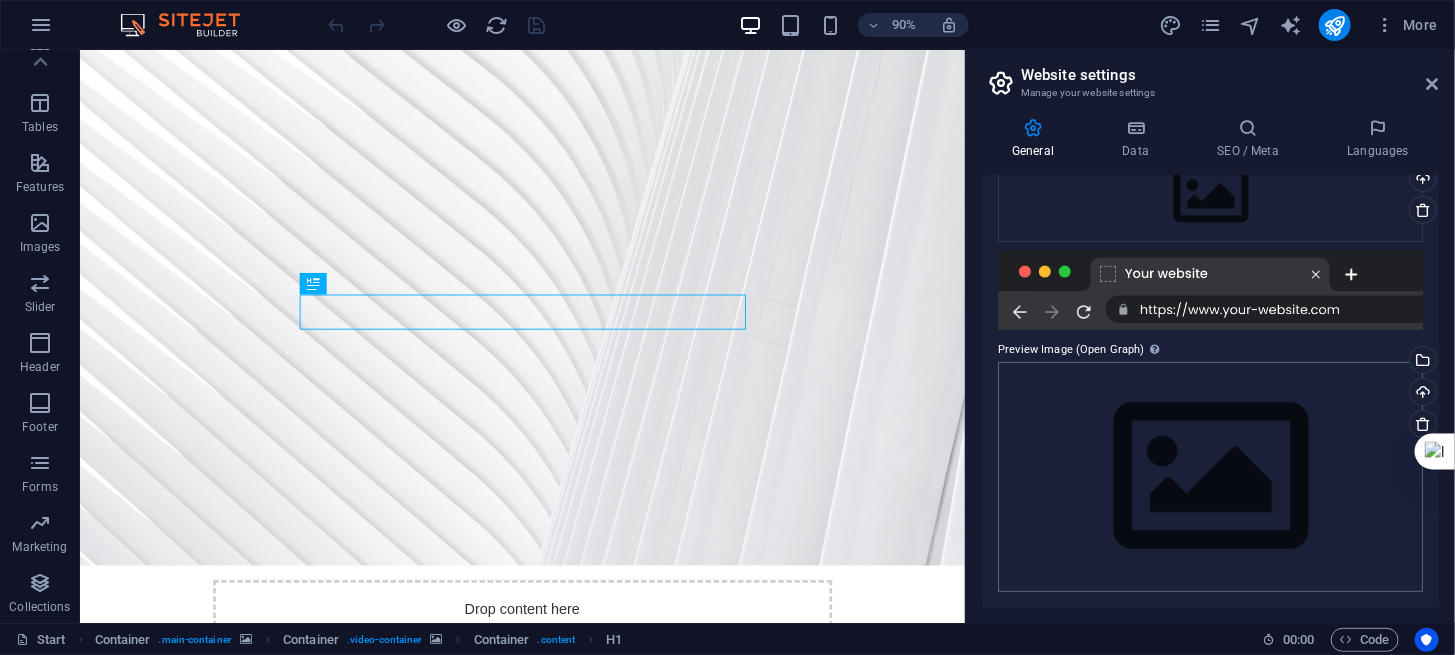 scroll, scrollTop: 250, scrollLeft: 0, axis: vertical 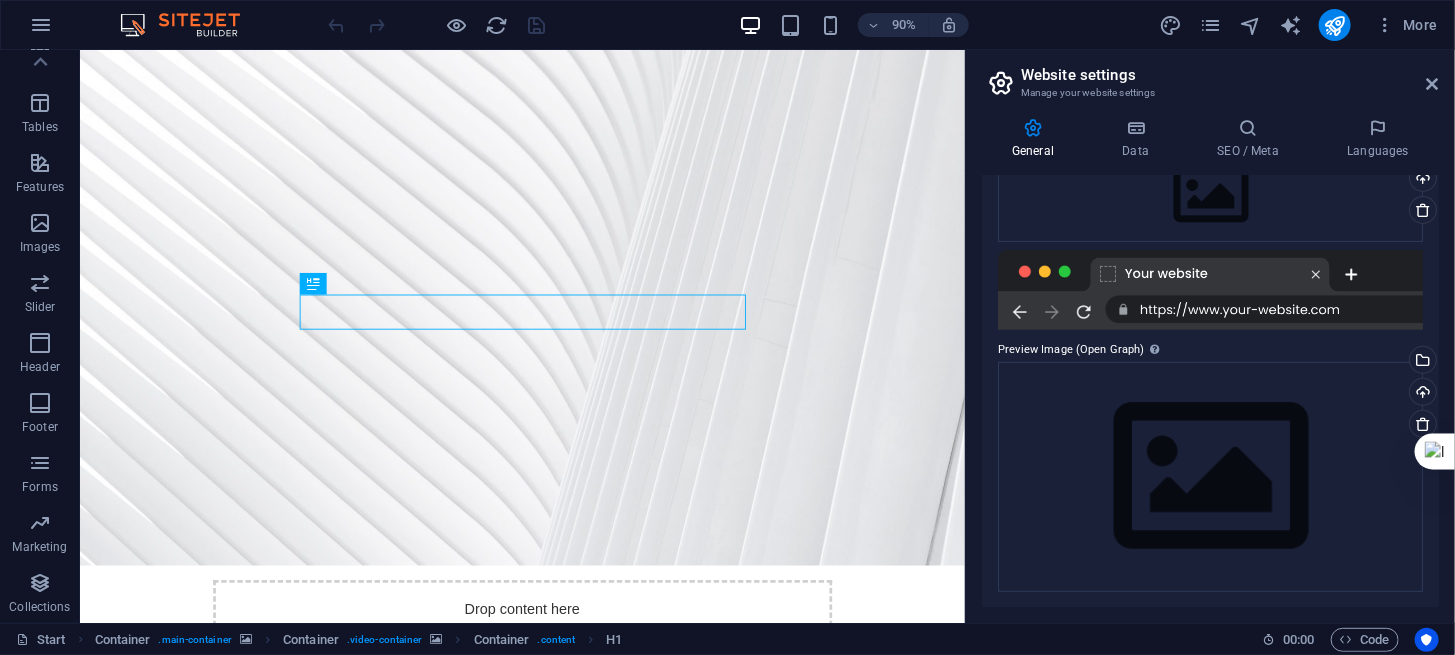 click at bounding box center [1210, 290] 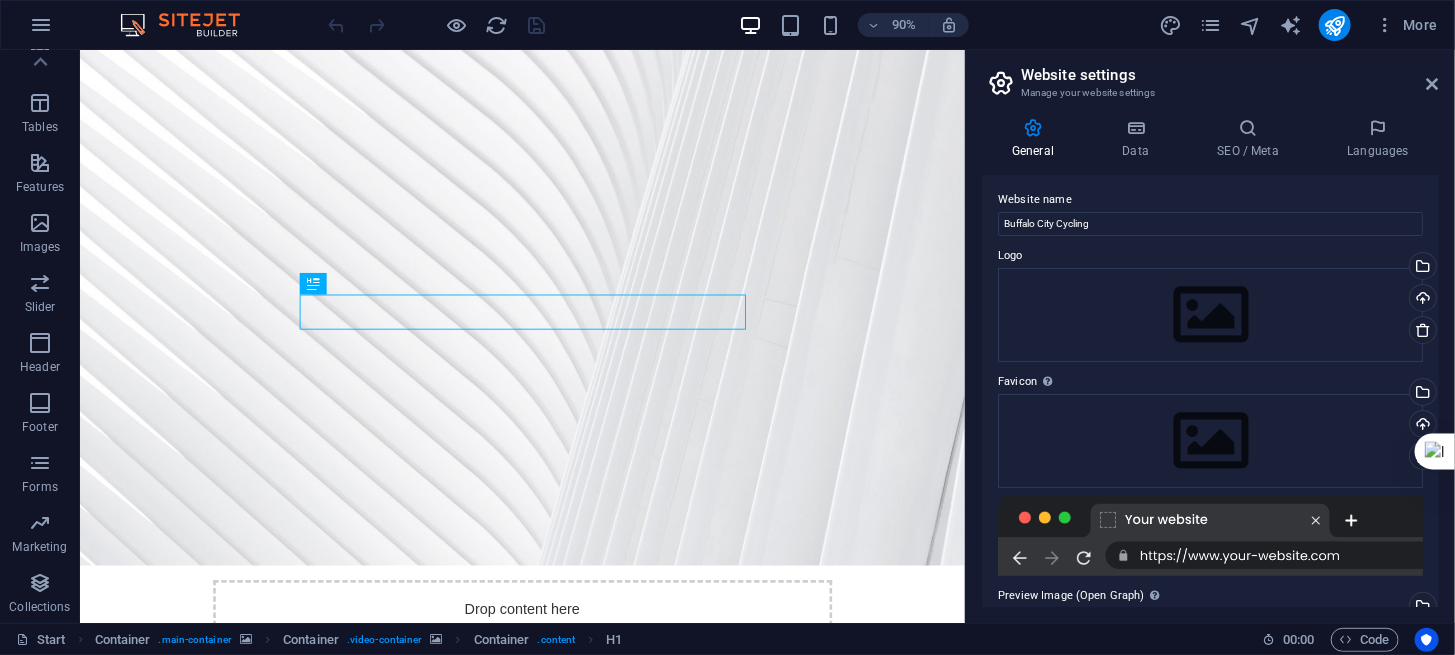scroll, scrollTop: 0, scrollLeft: 0, axis: both 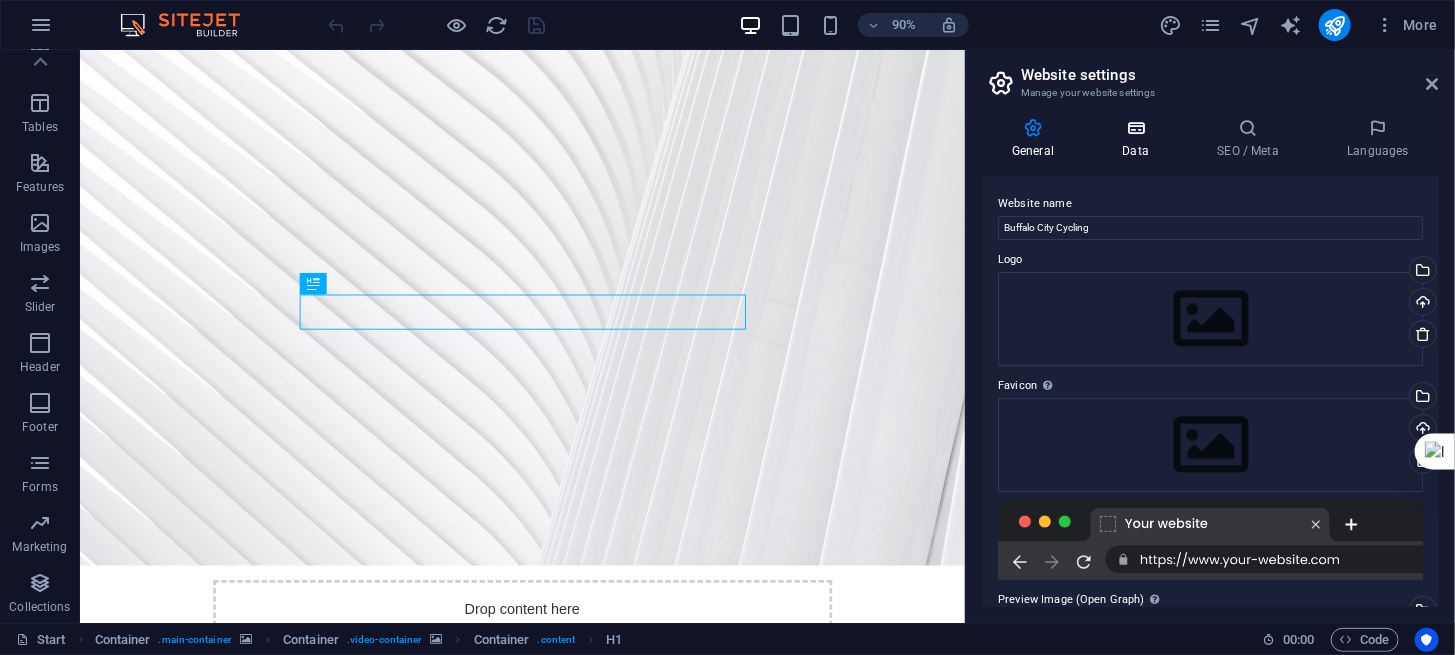 click on "Data" at bounding box center [1139, 139] 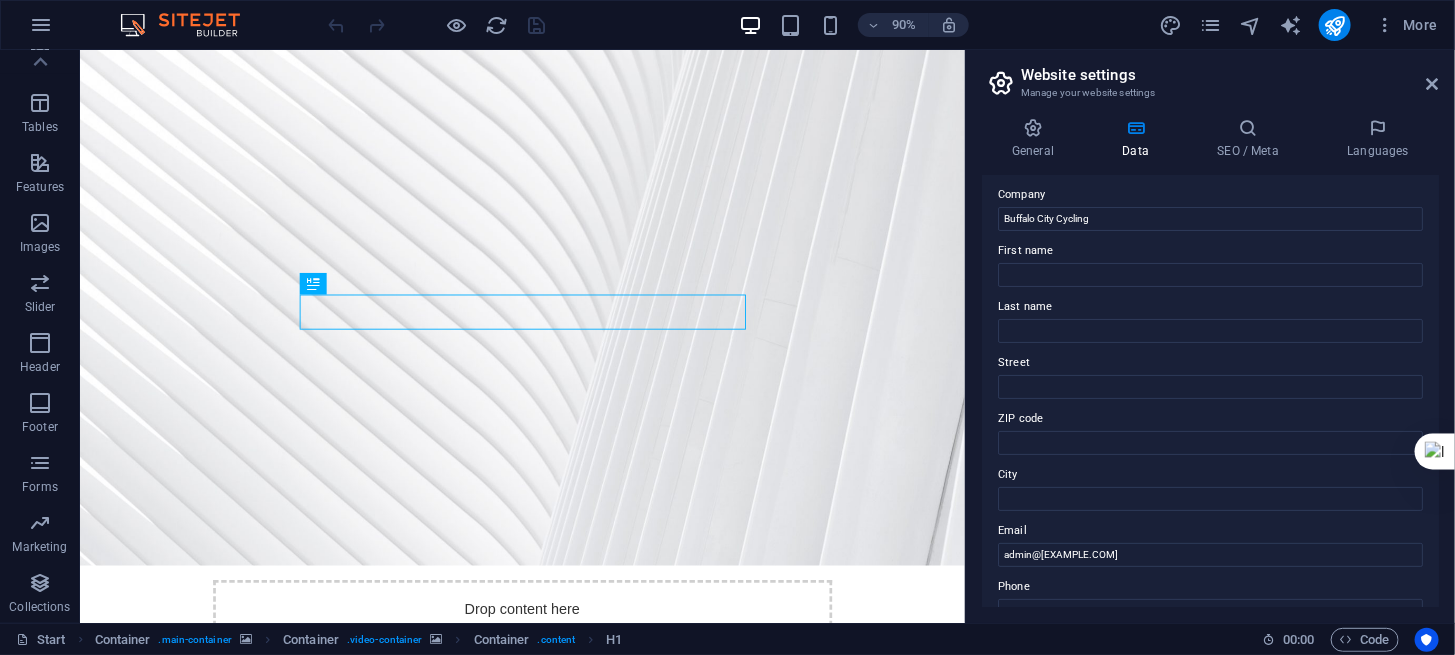 scroll, scrollTop: 0, scrollLeft: 0, axis: both 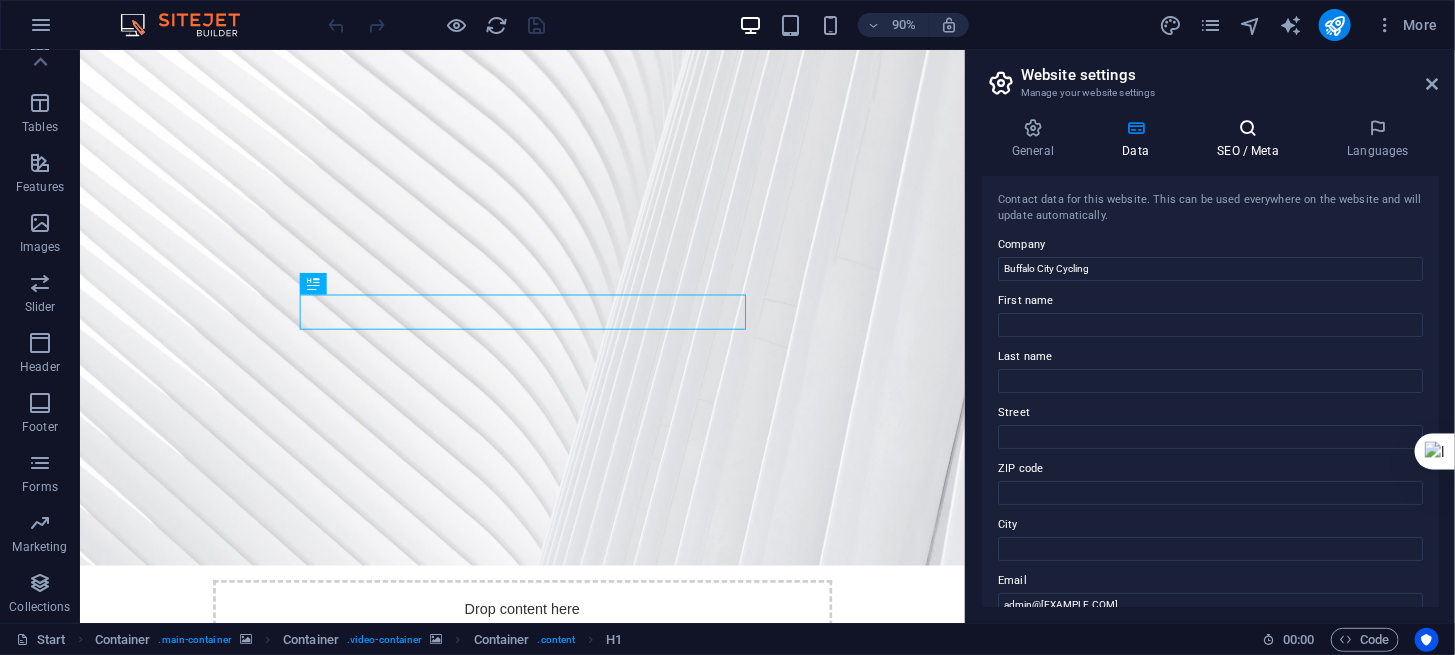 click on "SEO / Meta" at bounding box center (1252, 139) 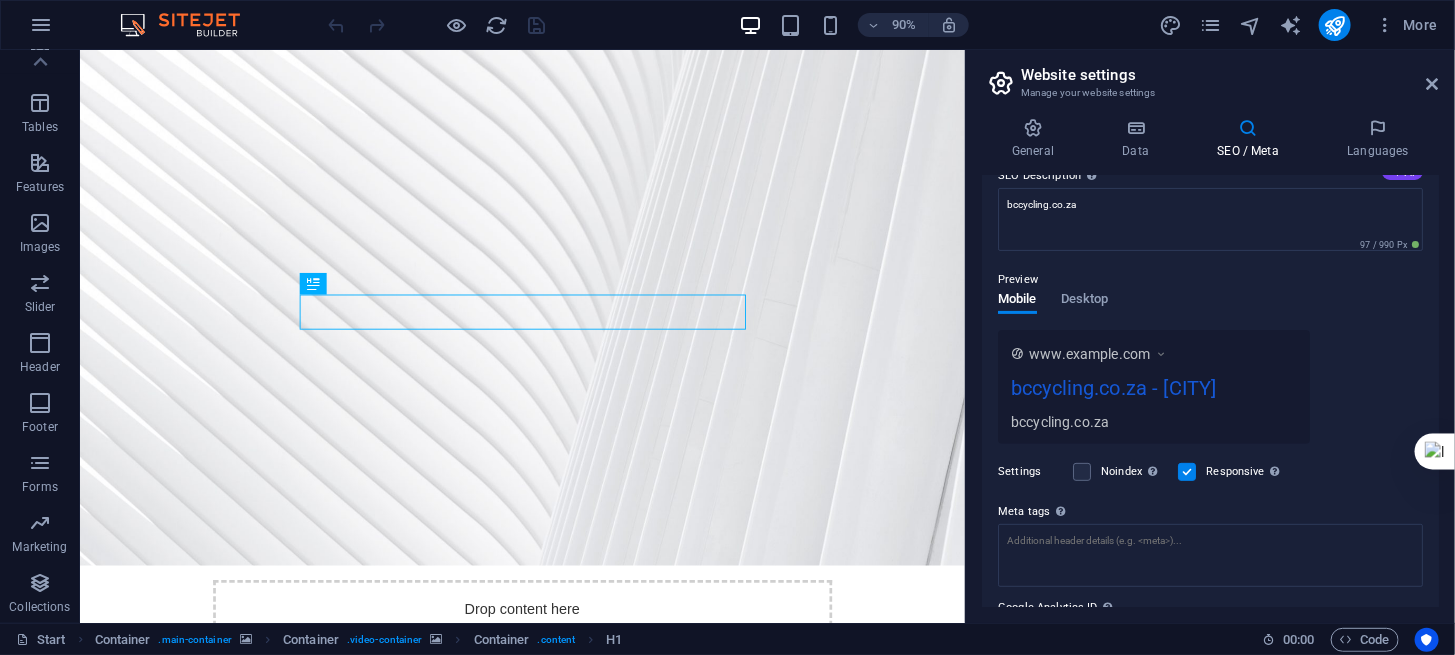 scroll, scrollTop: 199, scrollLeft: 0, axis: vertical 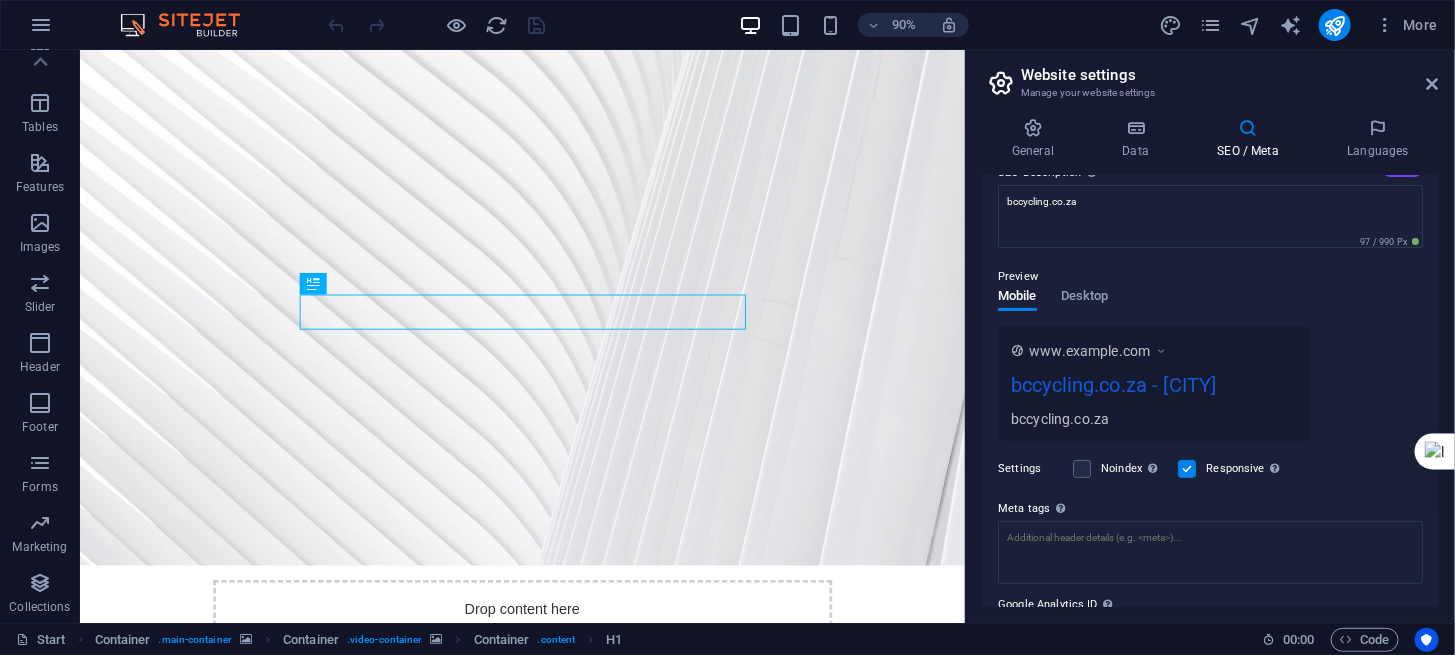 click on "Preview" at bounding box center [1210, 277] 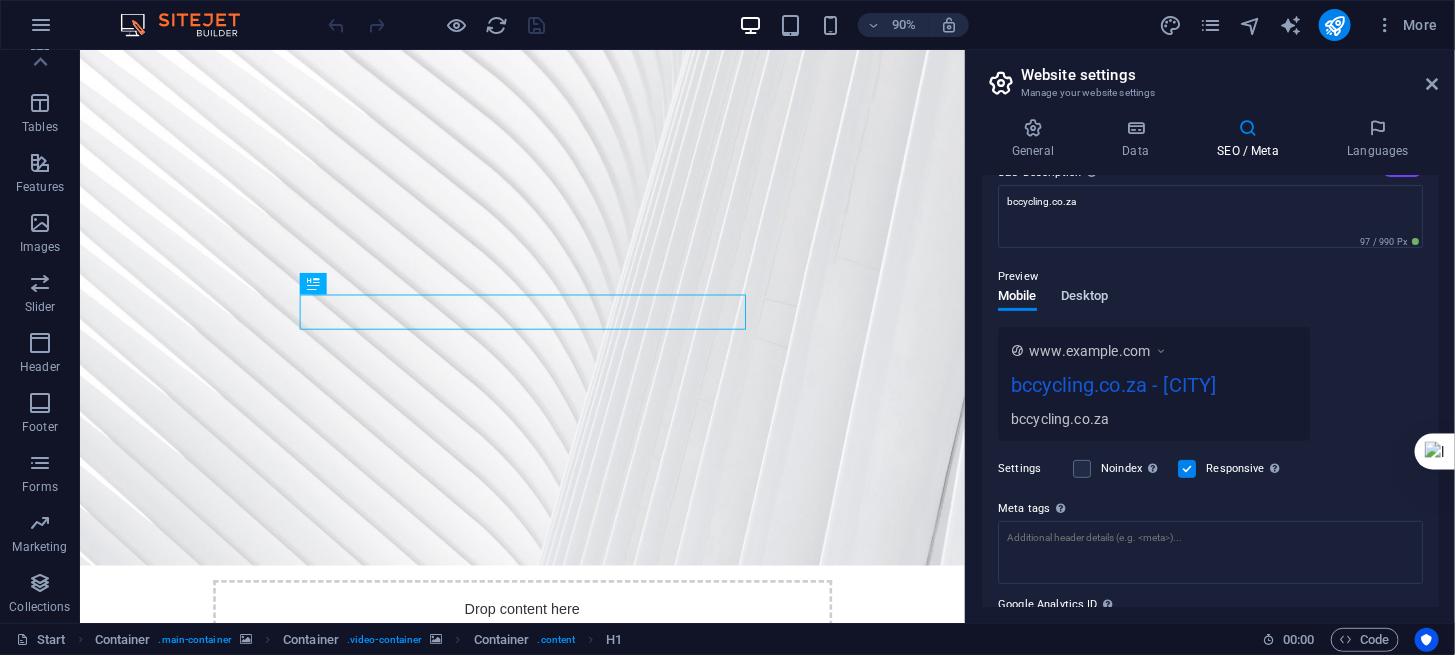 click on "Desktop" at bounding box center [1085, 298] 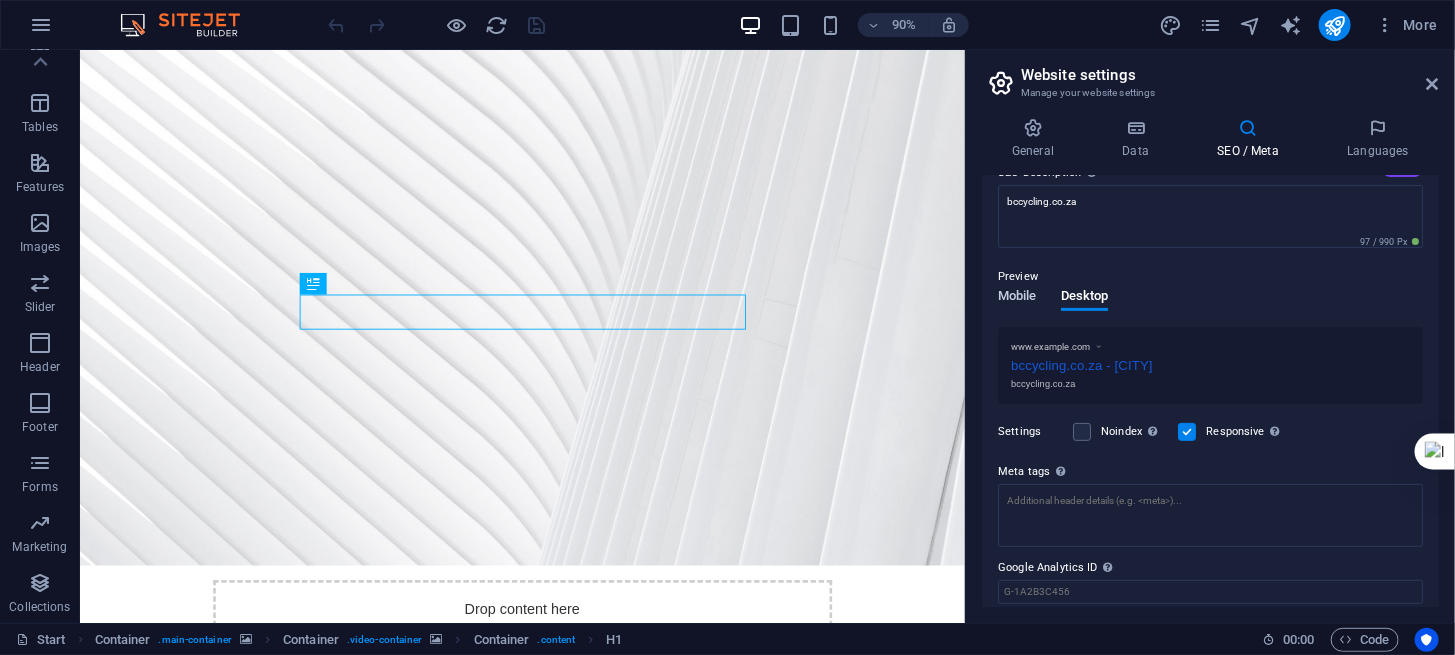 click on "Mobile" at bounding box center (1017, 298) 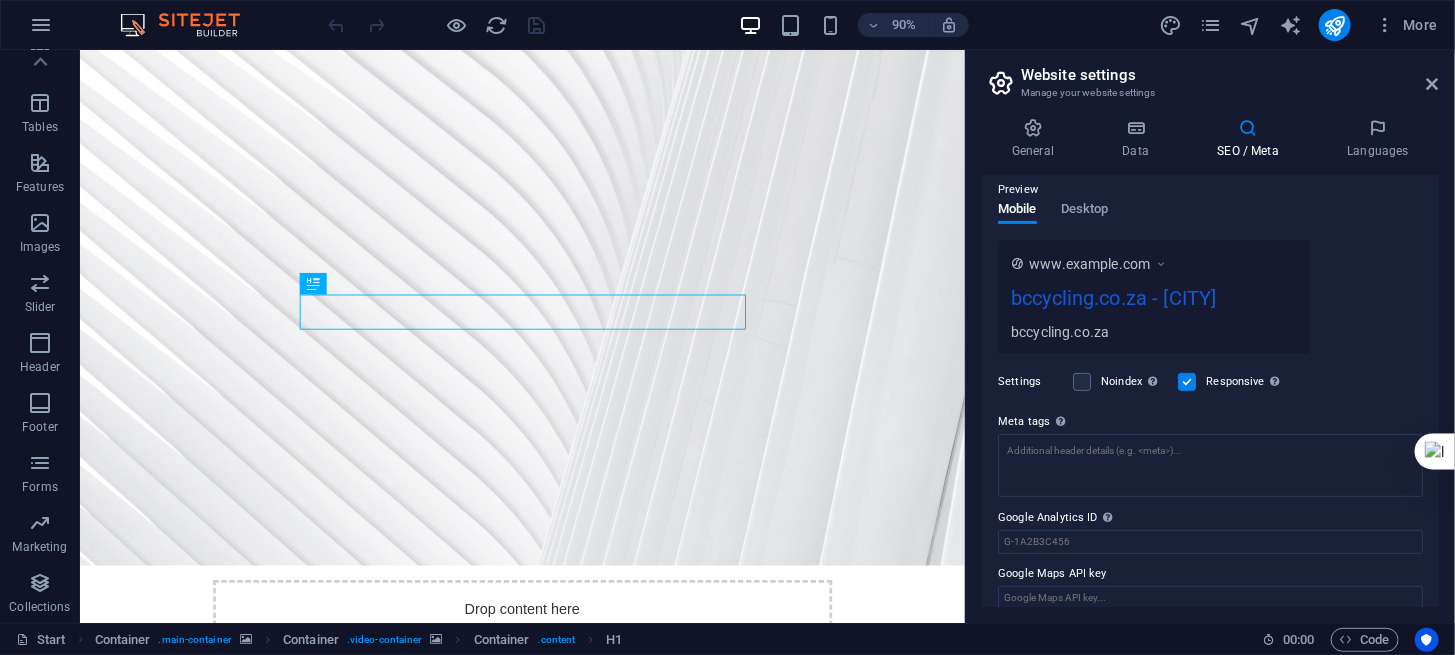 scroll, scrollTop: 304, scrollLeft: 0, axis: vertical 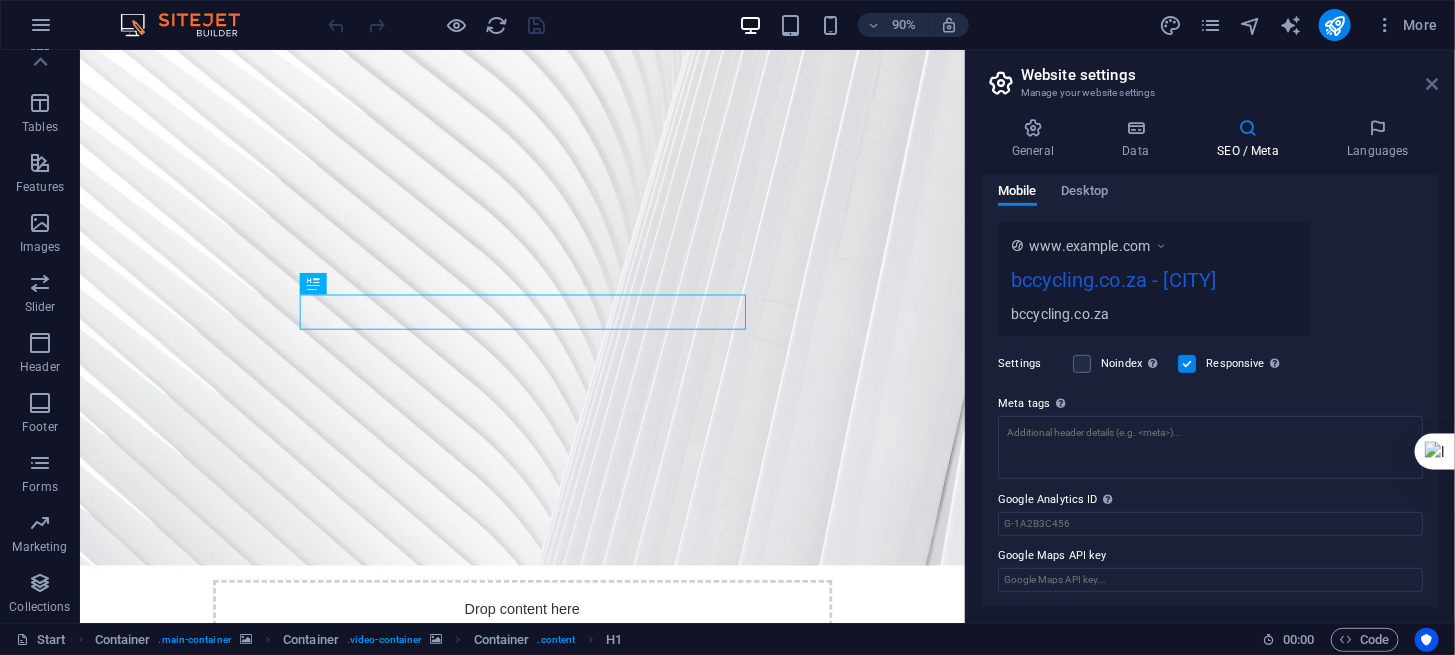 click at bounding box center (1433, 84) 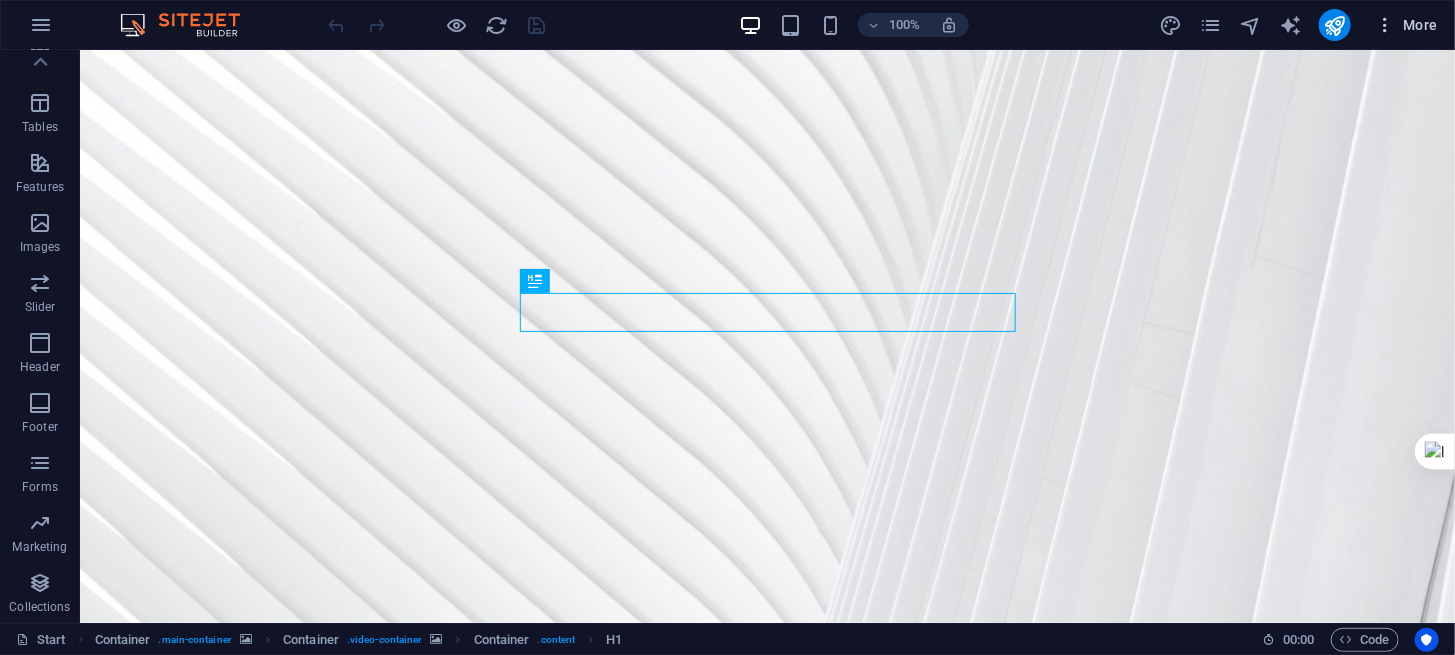 click on "More" at bounding box center (1406, 25) 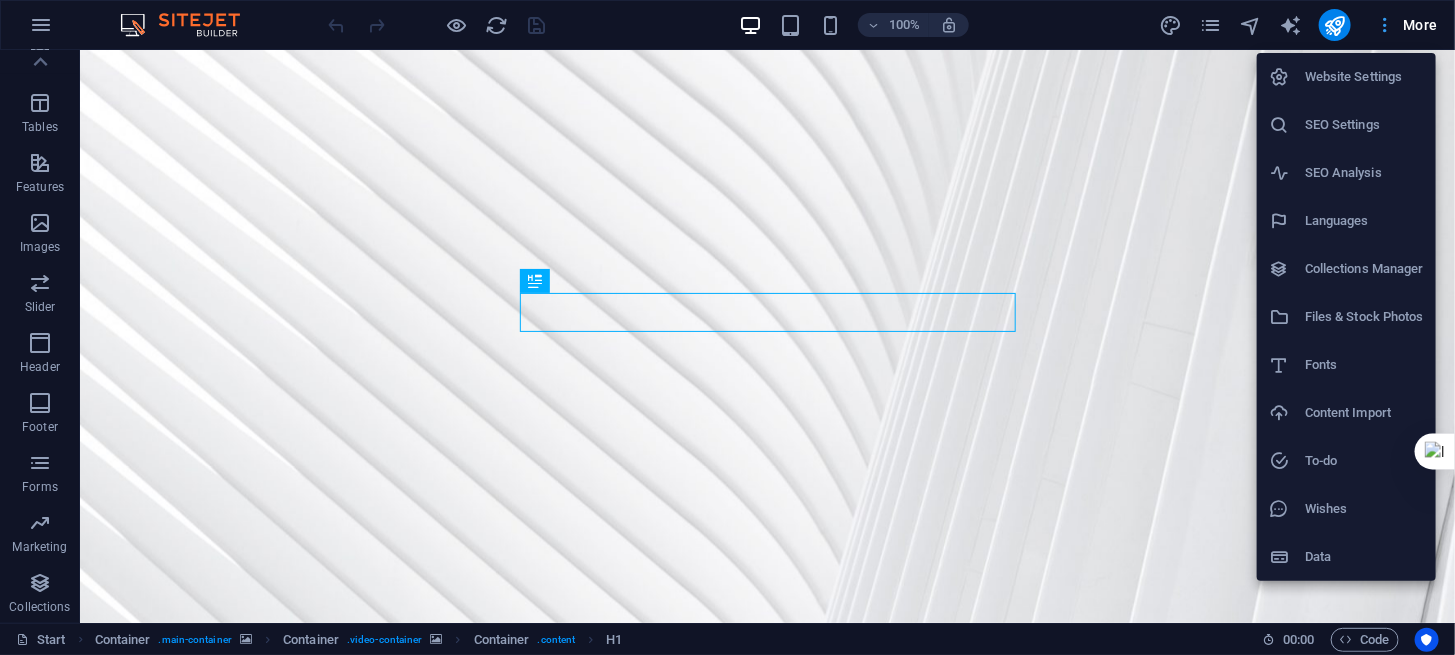 type 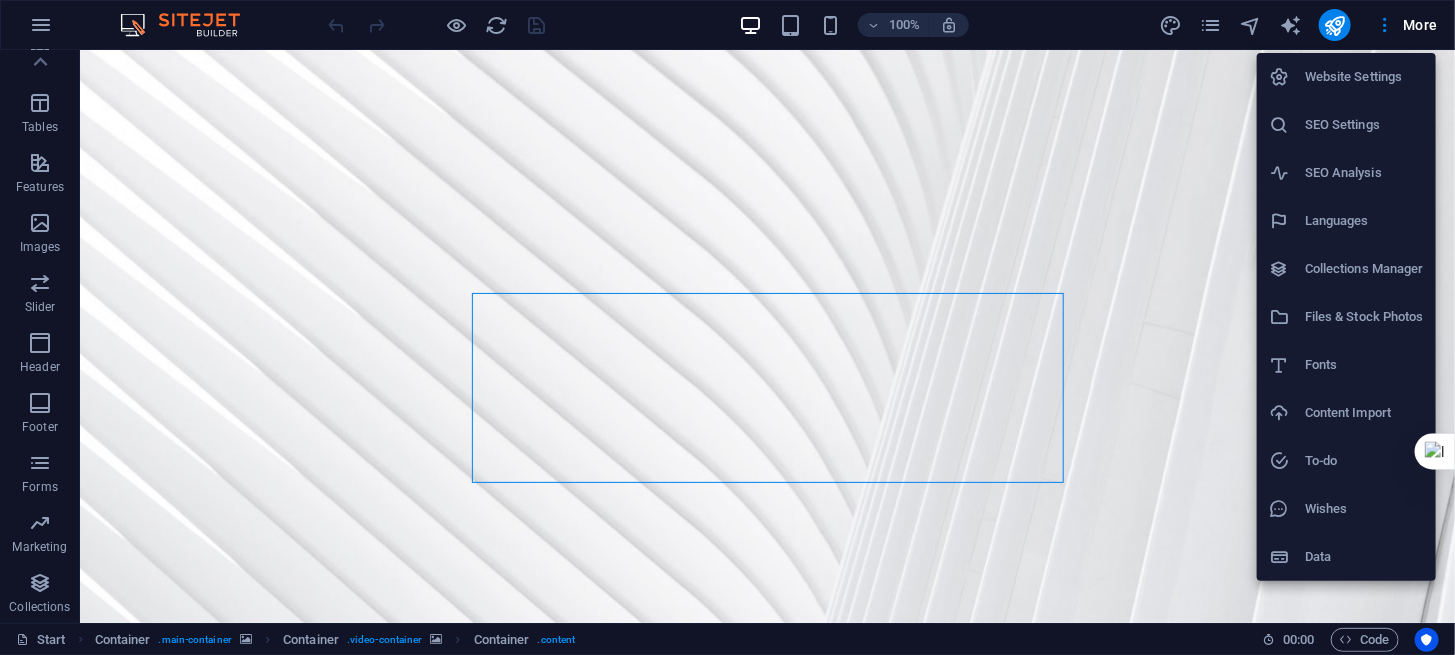 click at bounding box center [727, 327] 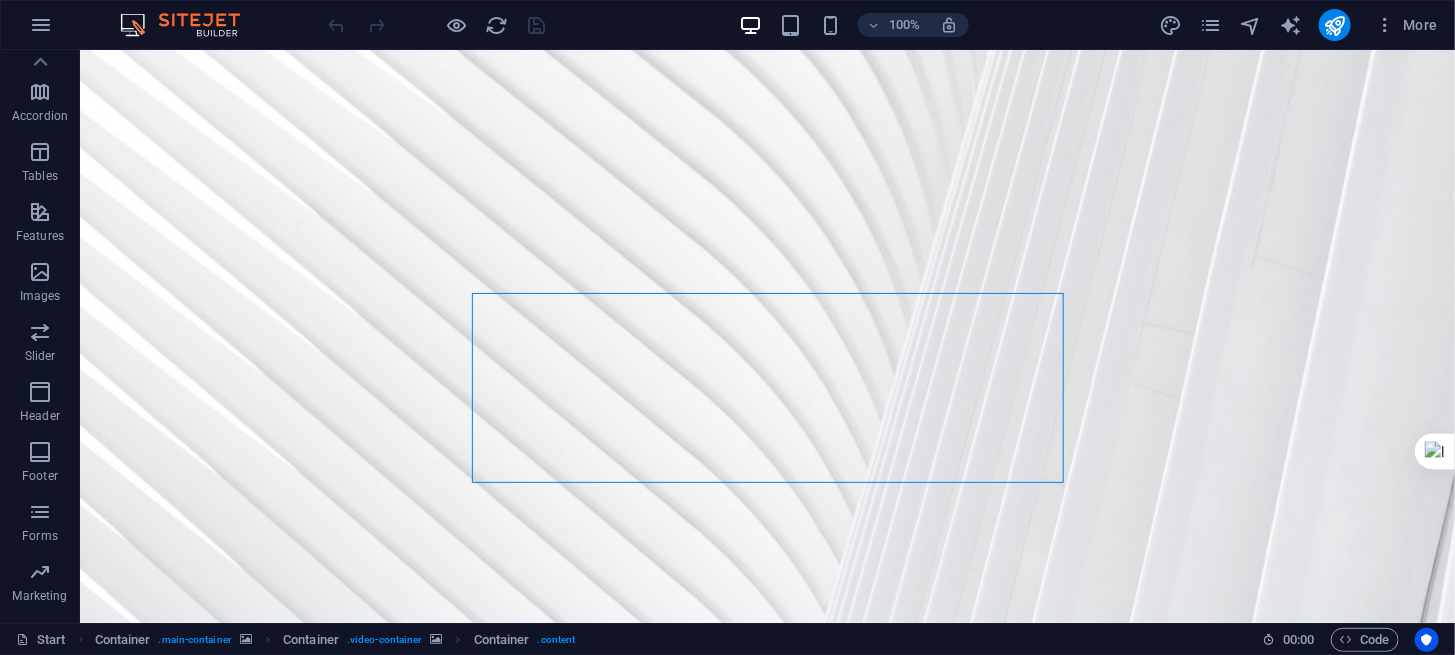 scroll, scrollTop: 260, scrollLeft: 0, axis: vertical 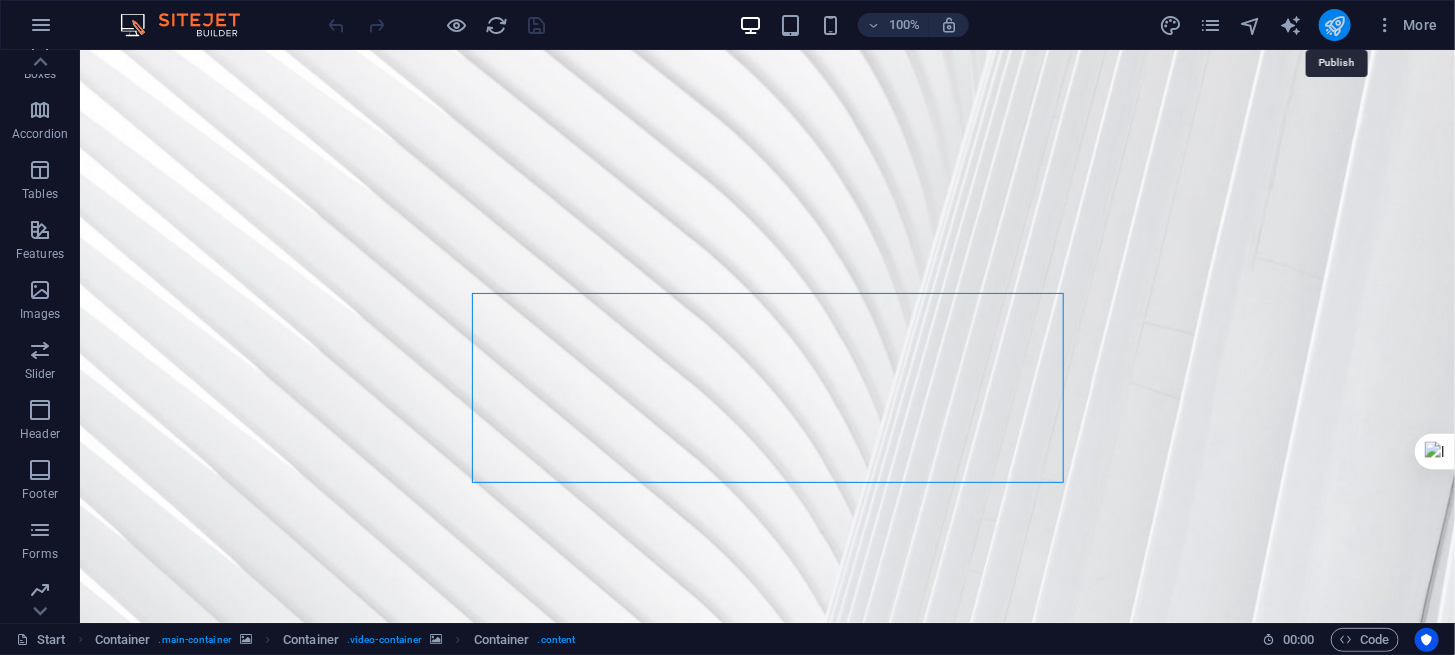 click at bounding box center [1334, 25] 